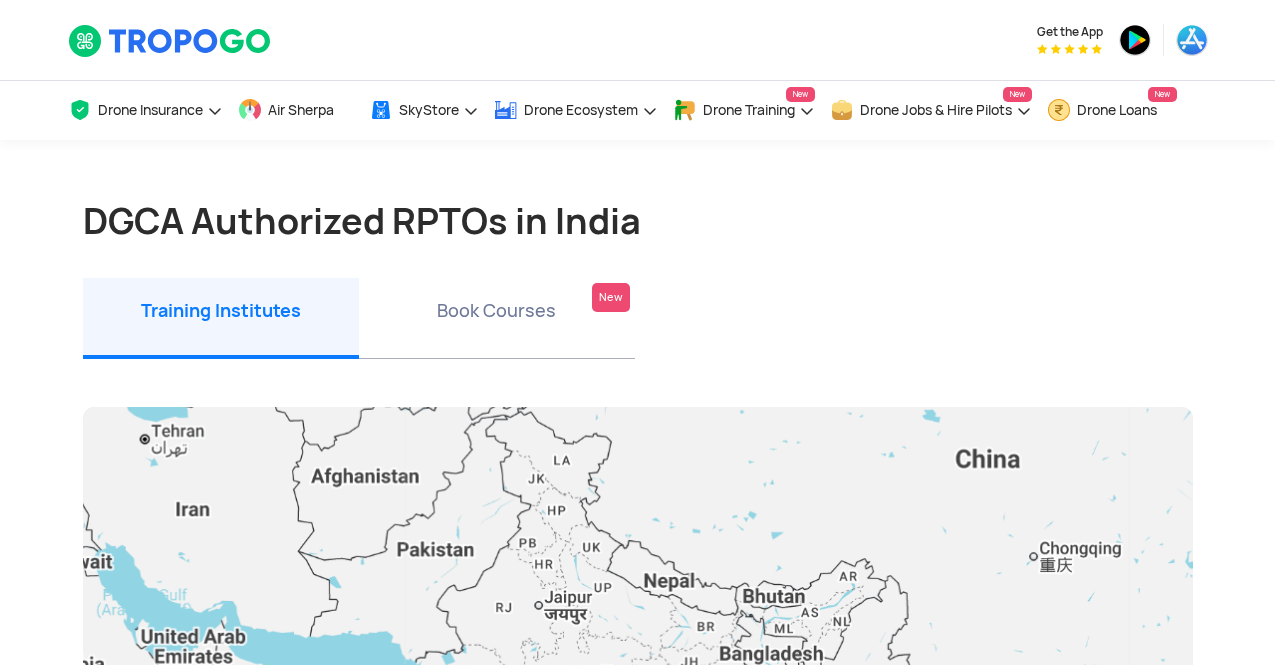 scroll, scrollTop: 0, scrollLeft: 0, axis: both 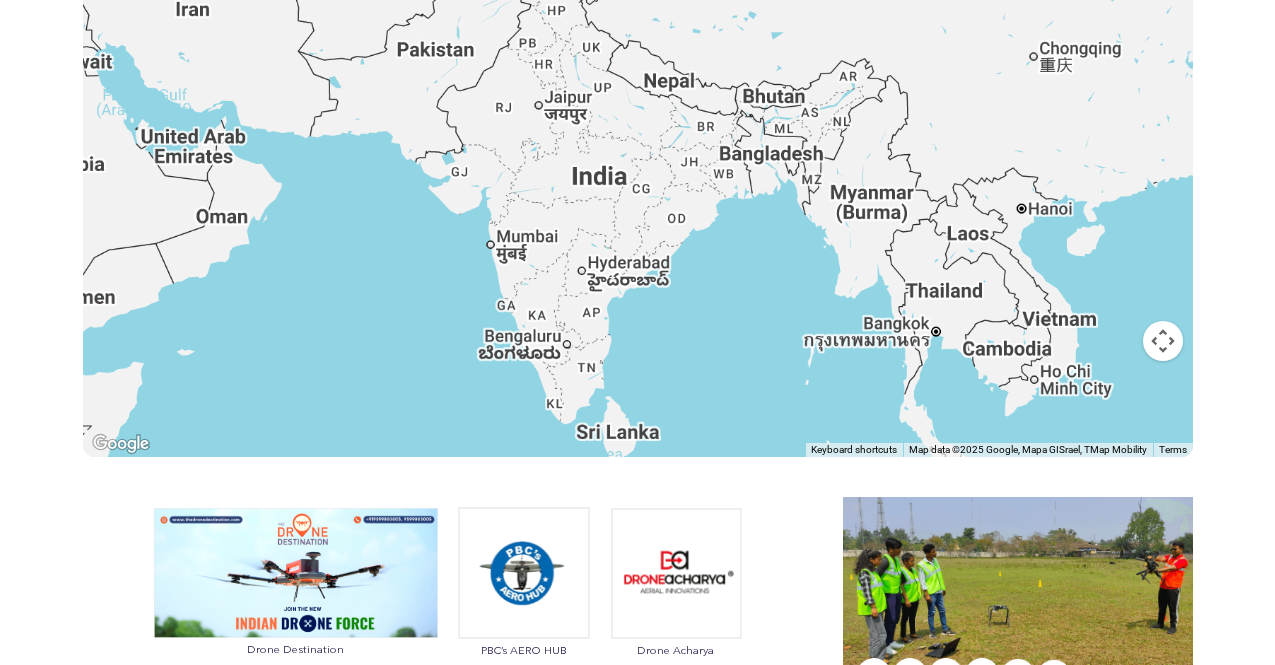 click at bounding box center (638, 182) 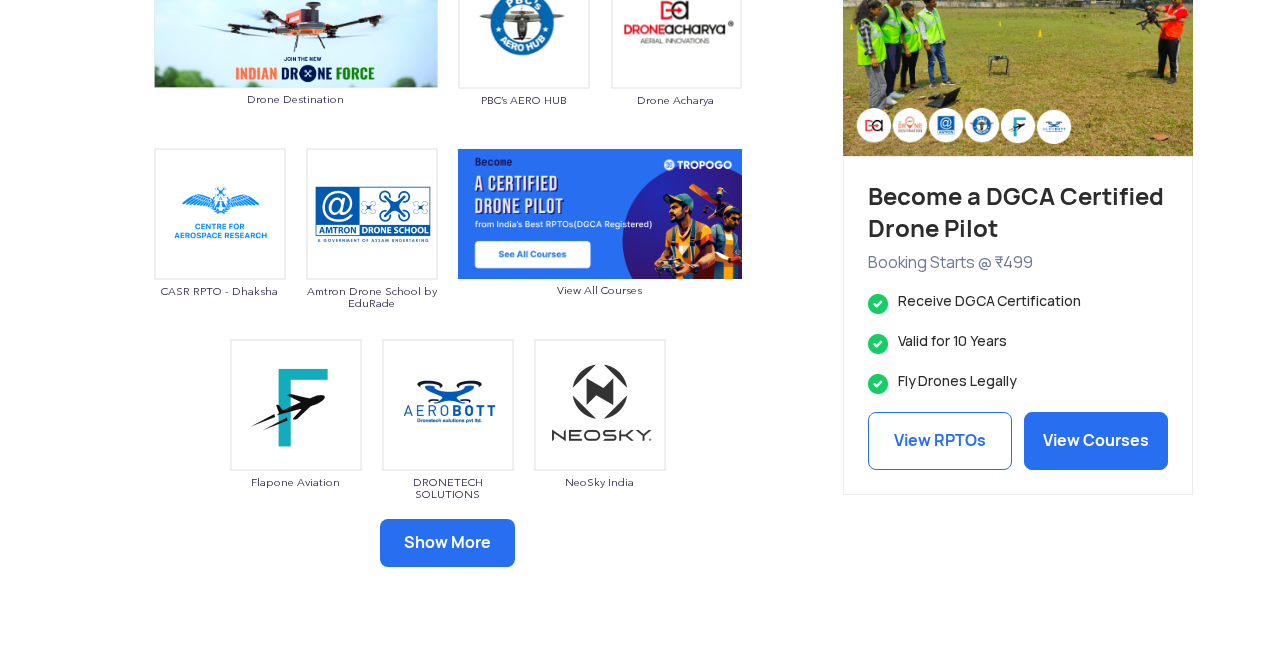 scroll, scrollTop: 1100, scrollLeft: 0, axis: vertical 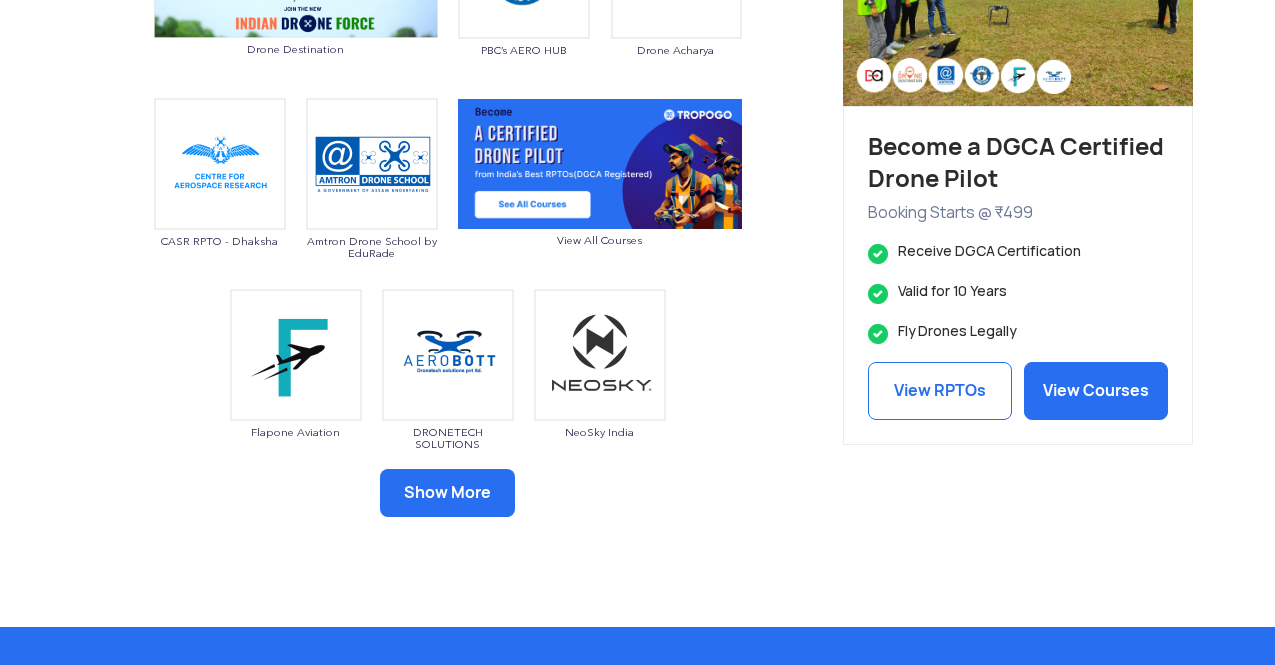 click on "Show More" at bounding box center [447, 493] 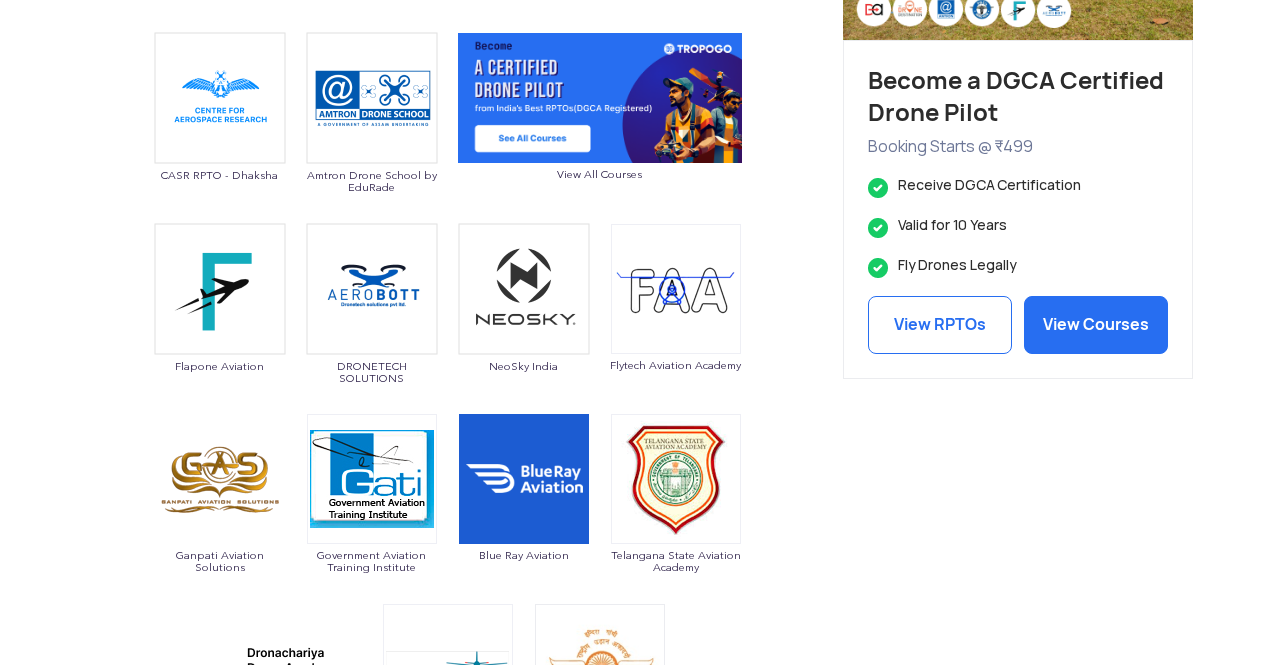 scroll, scrollTop: 1400, scrollLeft: 0, axis: vertical 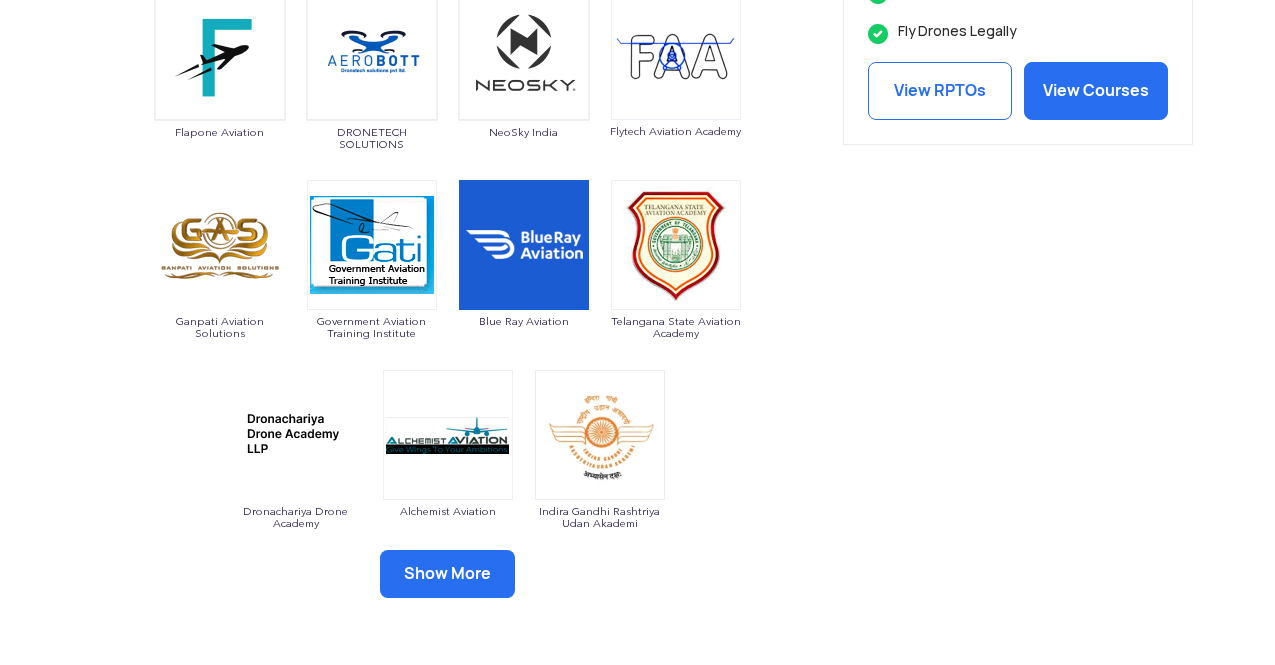 click on "Show More" at bounding box center [447, 574] 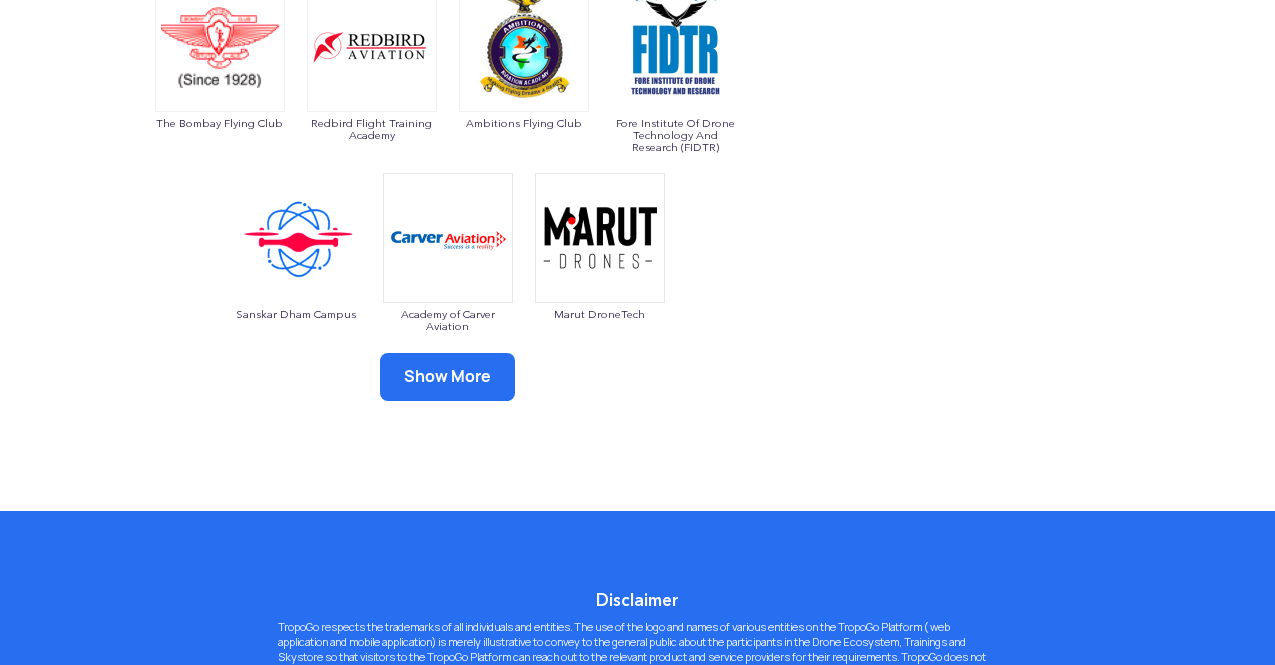 scroll, scrollTop: 2000, scrollLeft: 0, axis: vertical 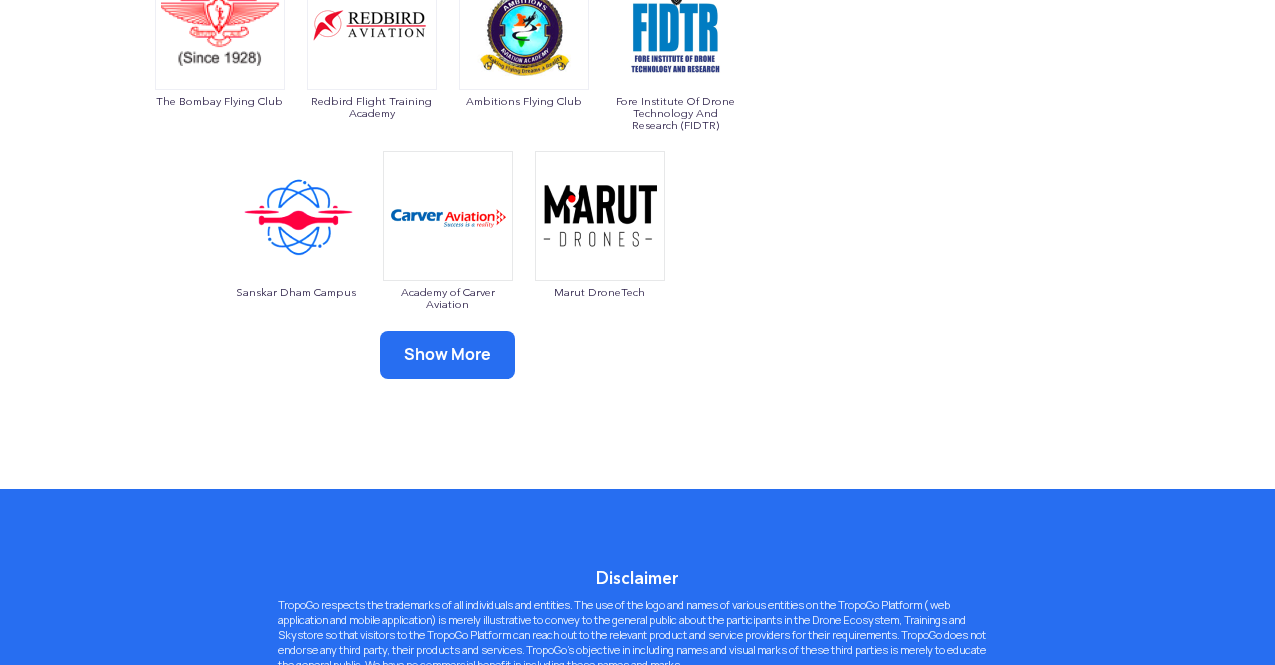 click on "Show More" at bounding box center [447, 355] 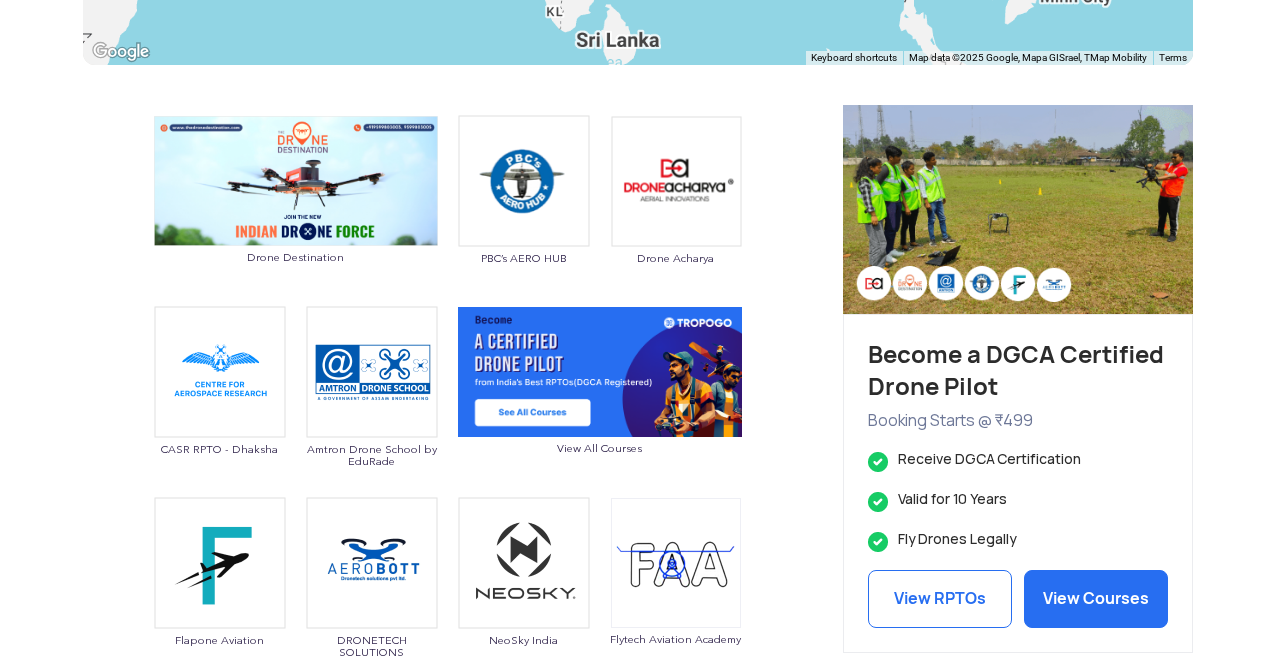 scroll, scrollTop: 700, scrollLeft: 0, axis: vertical 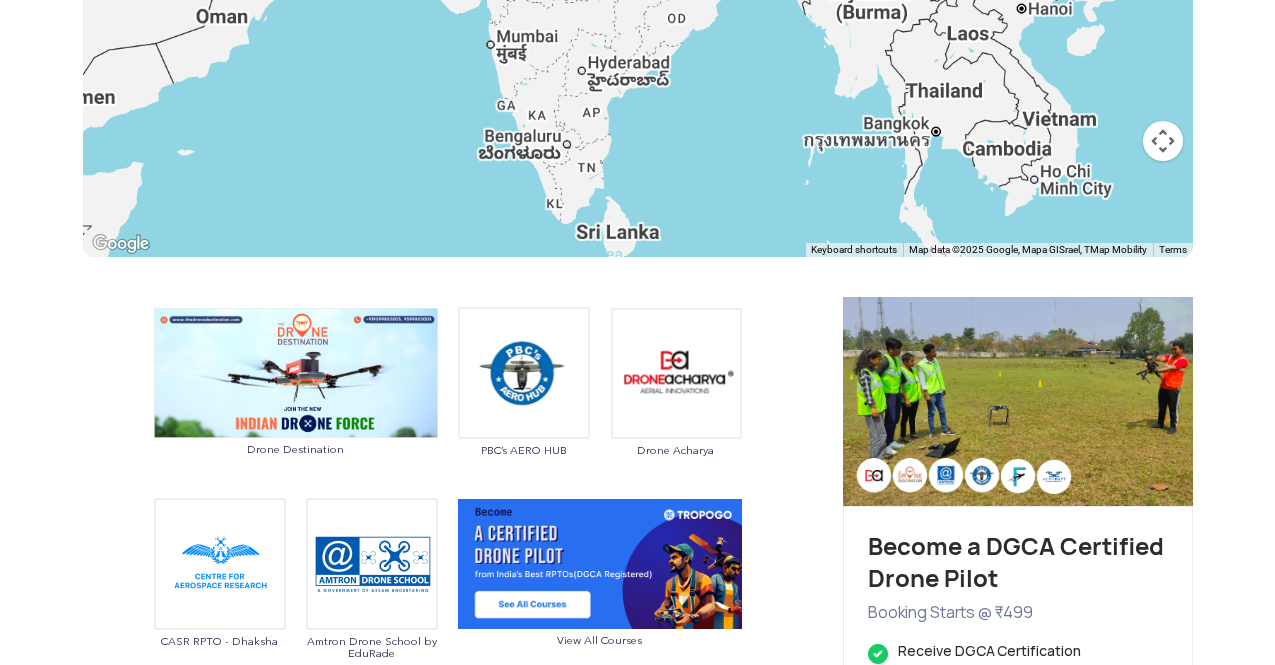 click at bounding box center [638, -18] 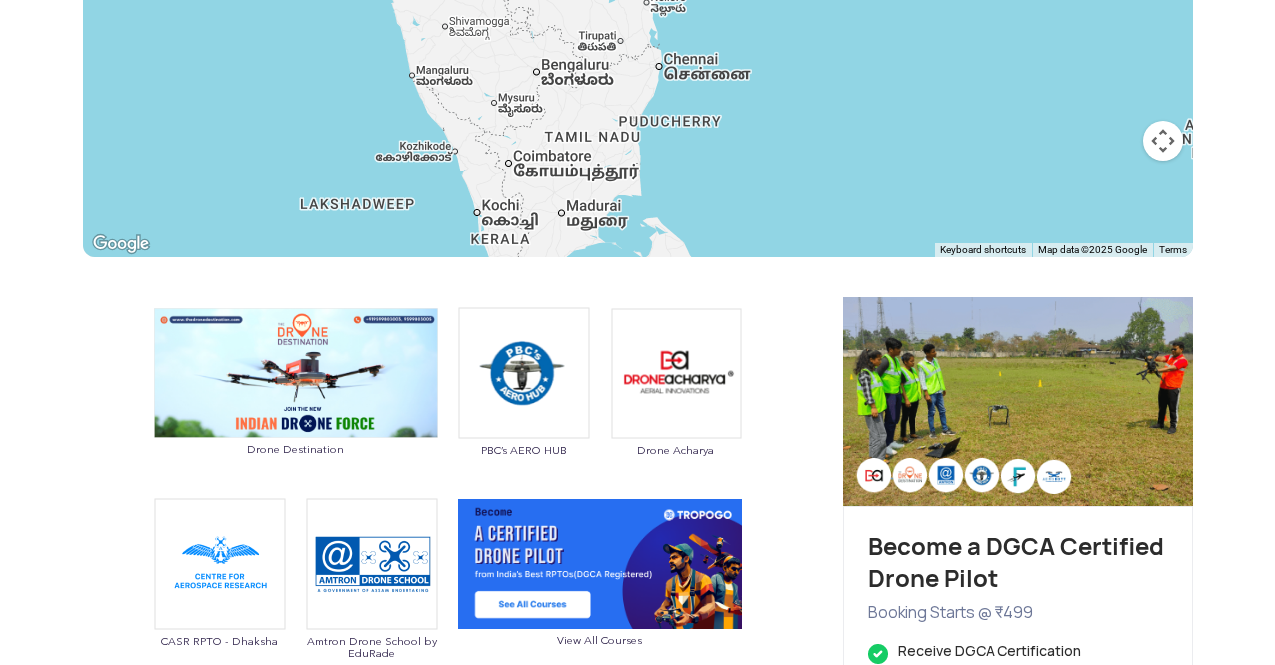 click at bounding box center (638, -18) 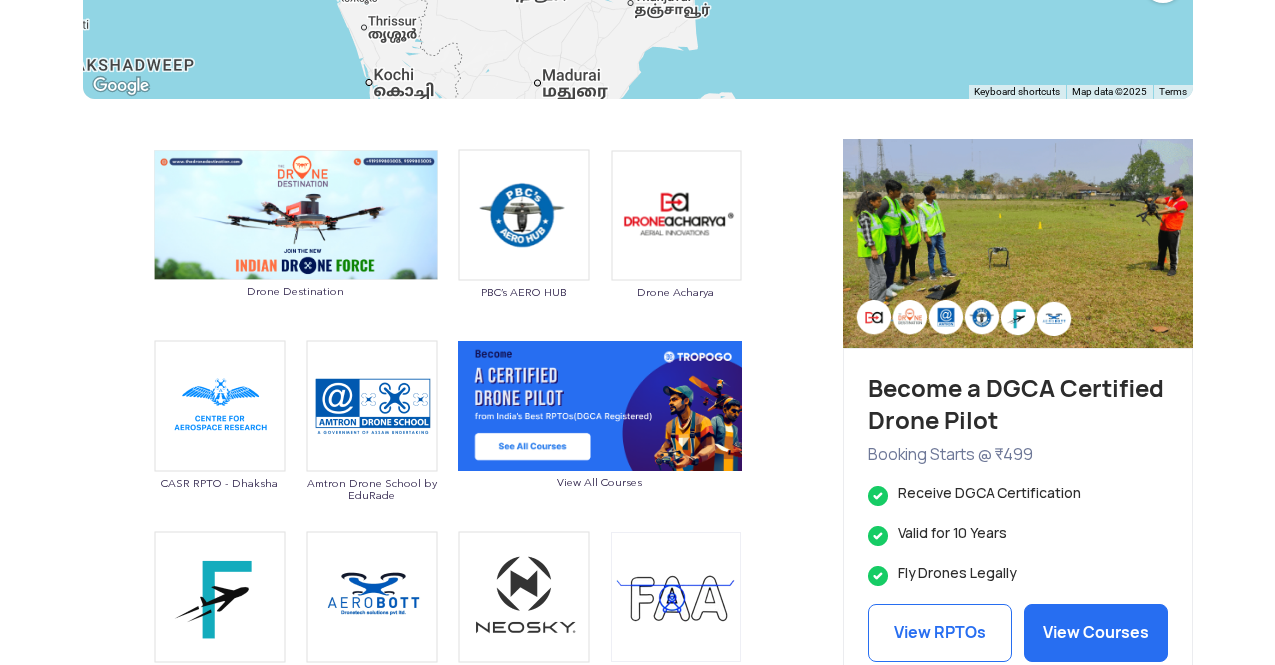 scroll, scrollTop: 900, scrollLeft: 0, axis: vertical 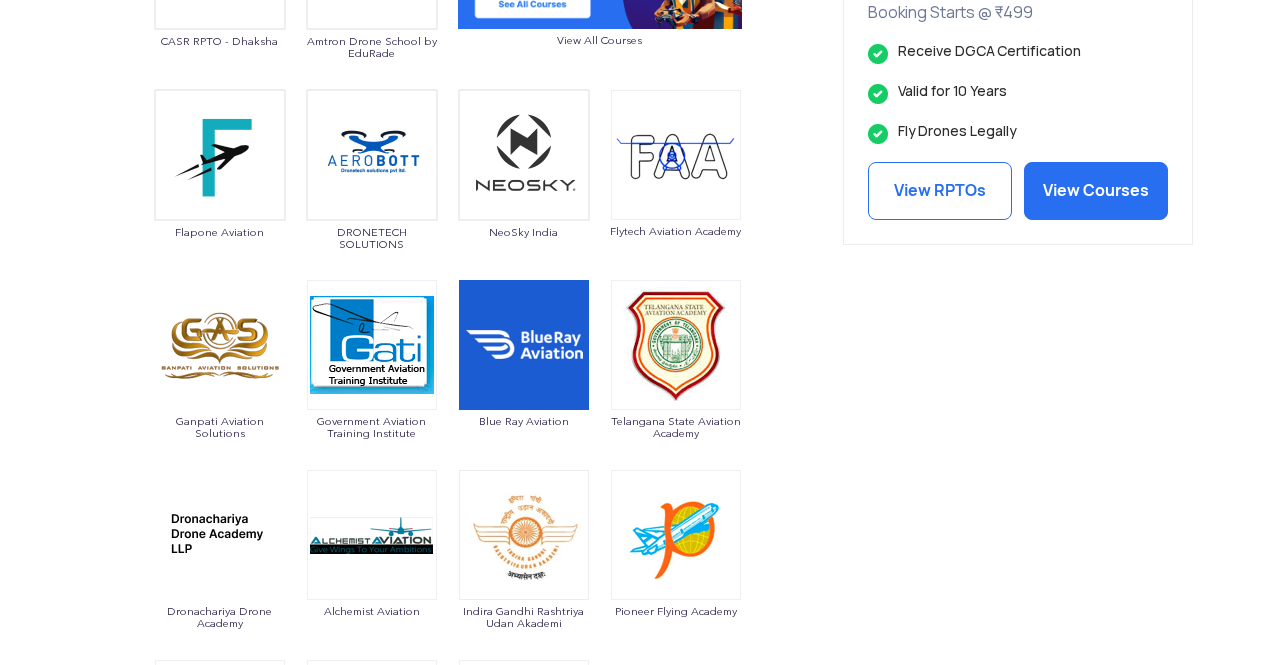 click on "Flytech Aviation Academy" at bounding box center [676, 231] 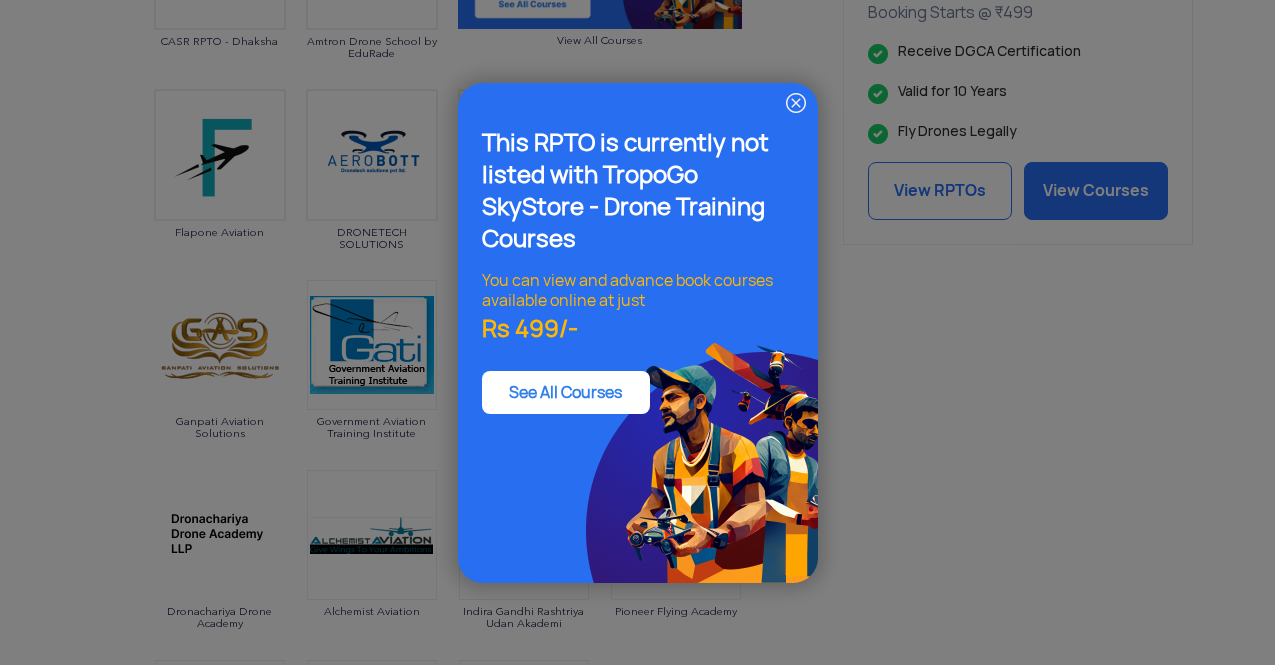click at bounding box center (796, 103) 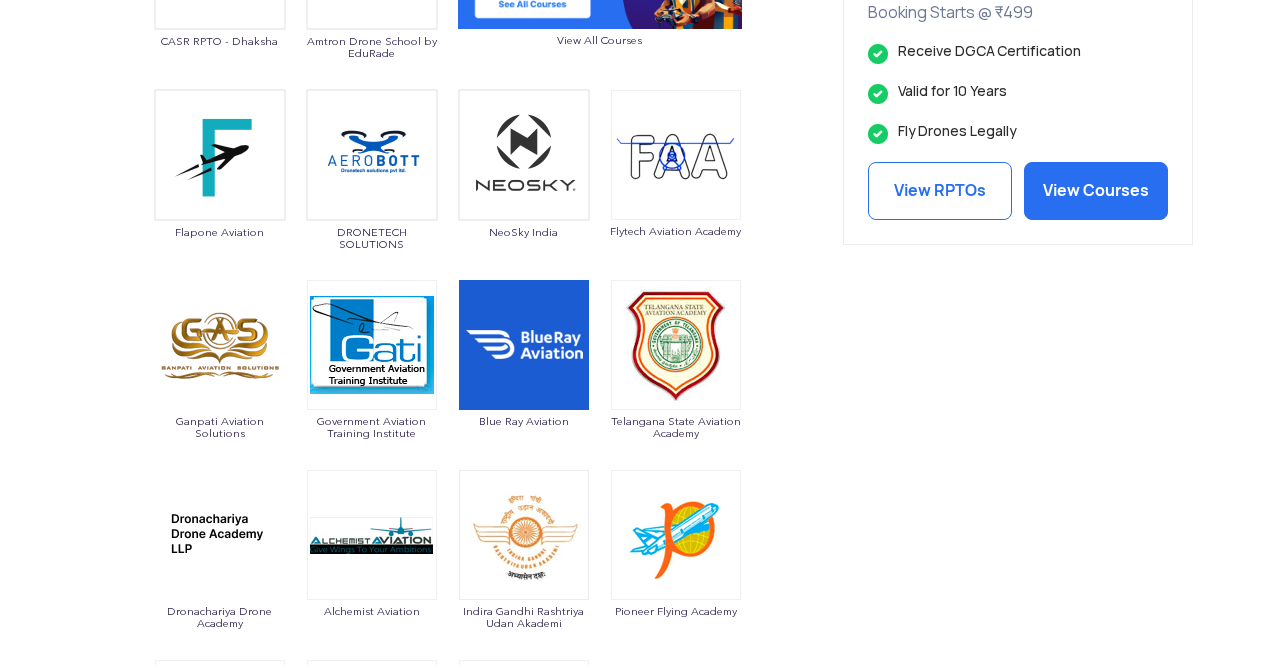 drag, startPoint x: 691, startPoint y: 228, endPoint x: 234, endPoint y: 336, distance: 469.5881 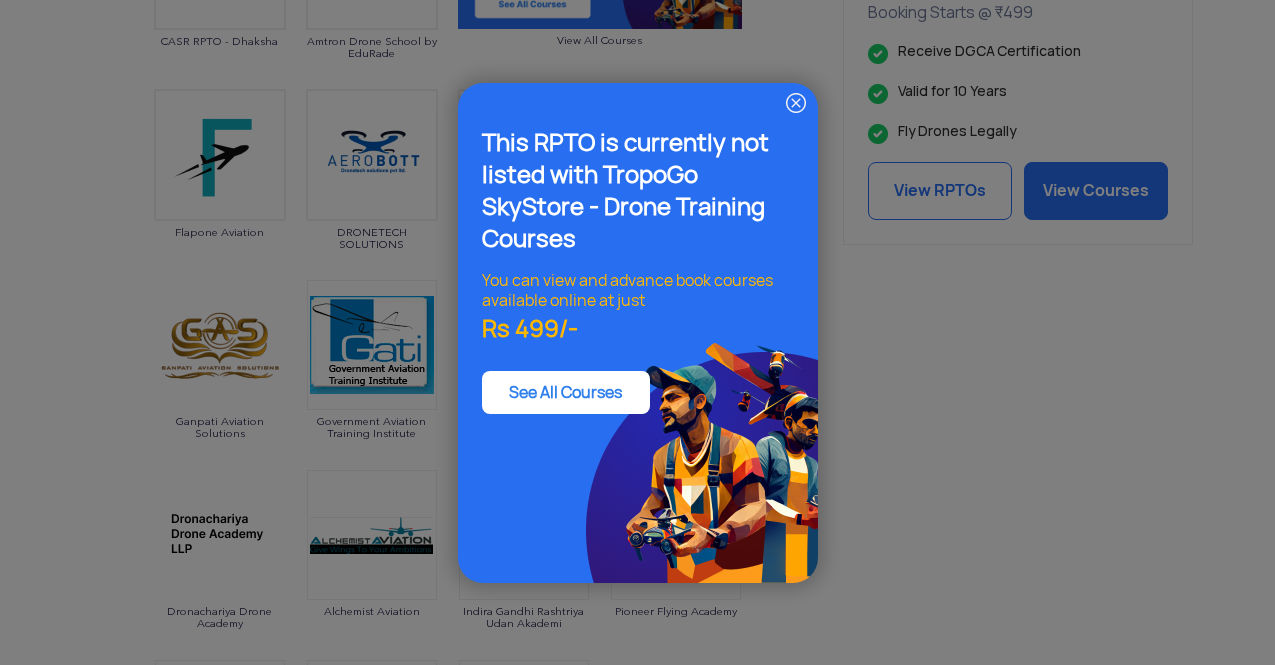 click at bounding box center (796, 103) 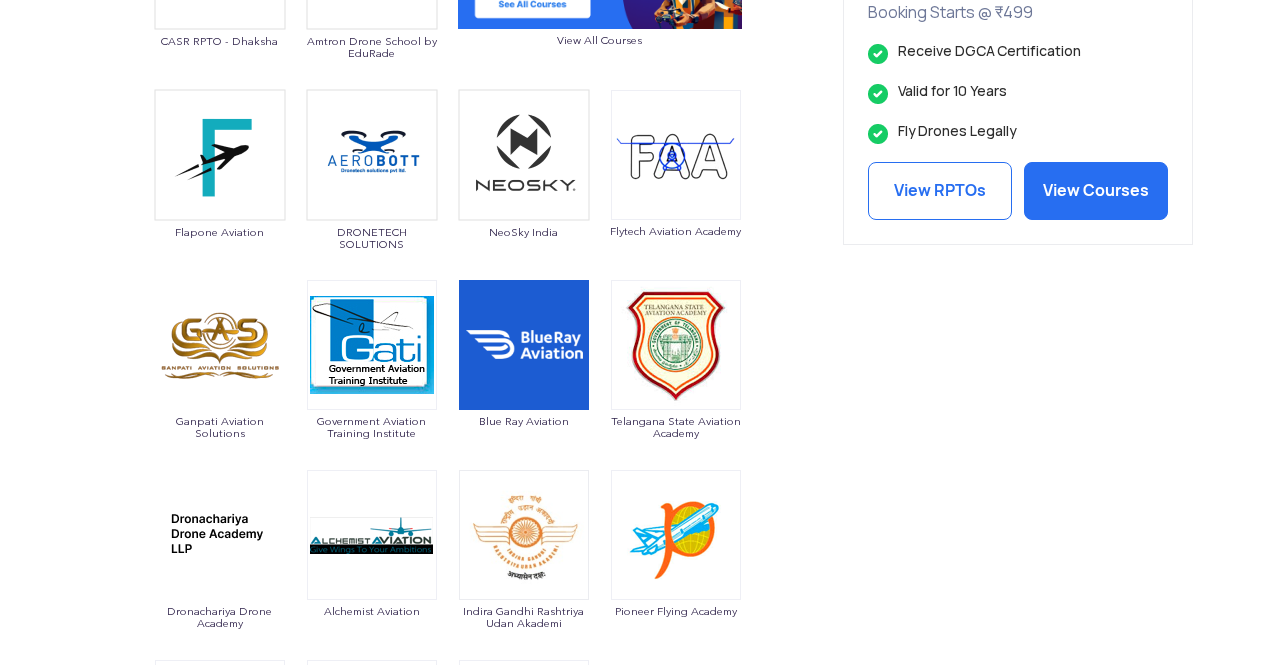 click at bounding box center (372, 345) 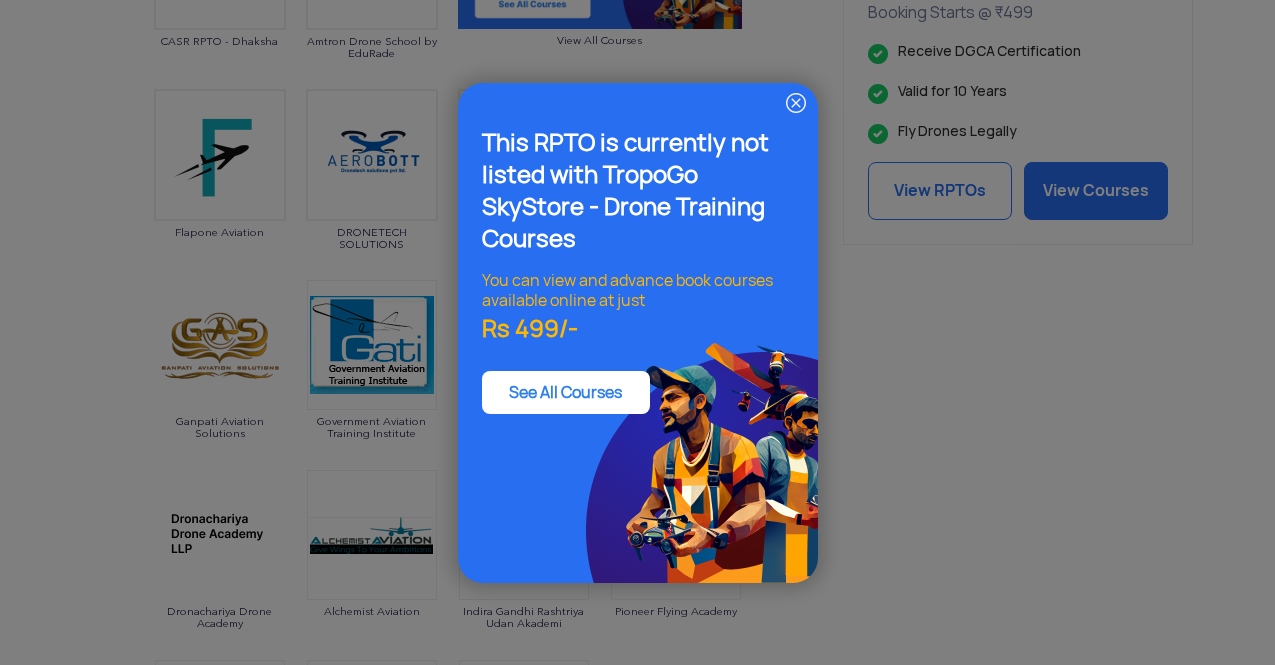 click at bounding box center [796, 103] 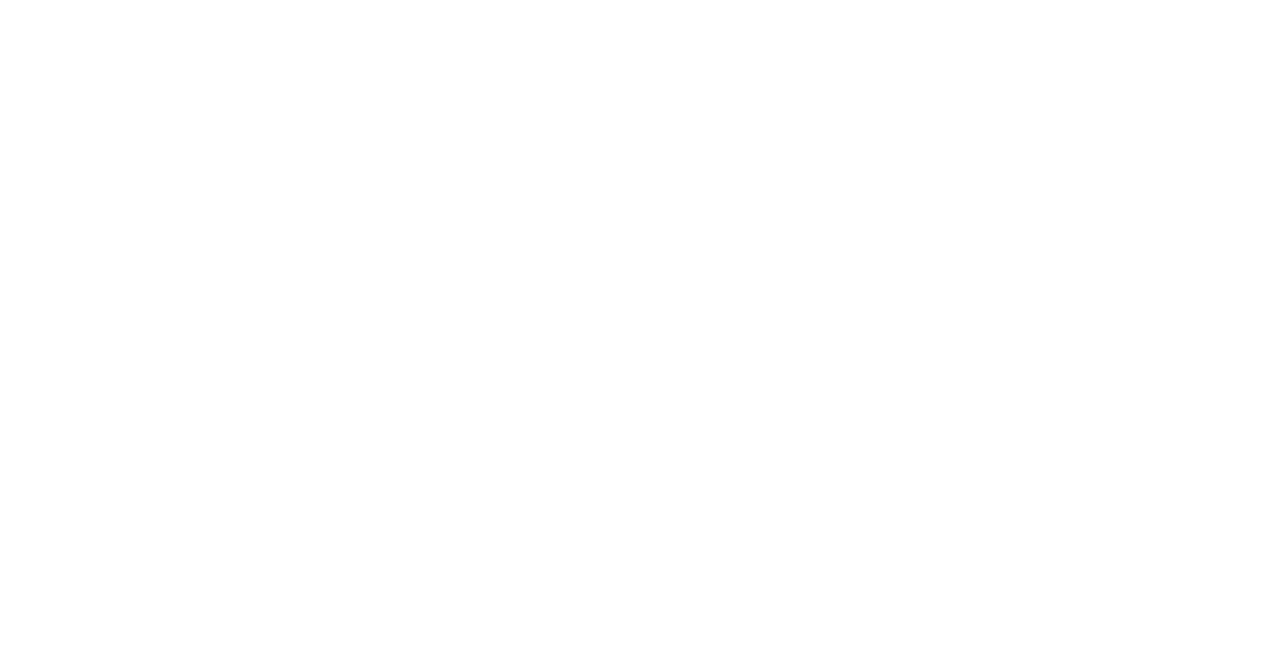scroll, scrollTop: 0, scrollLeft: 0, axis: both 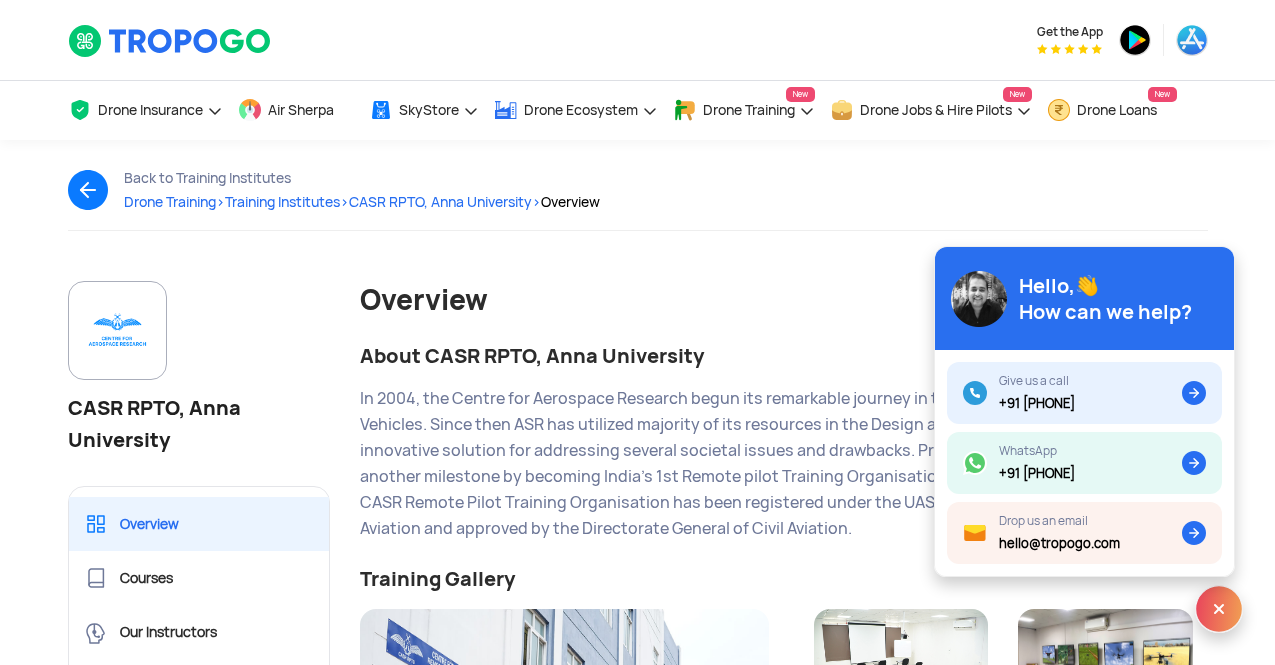 click 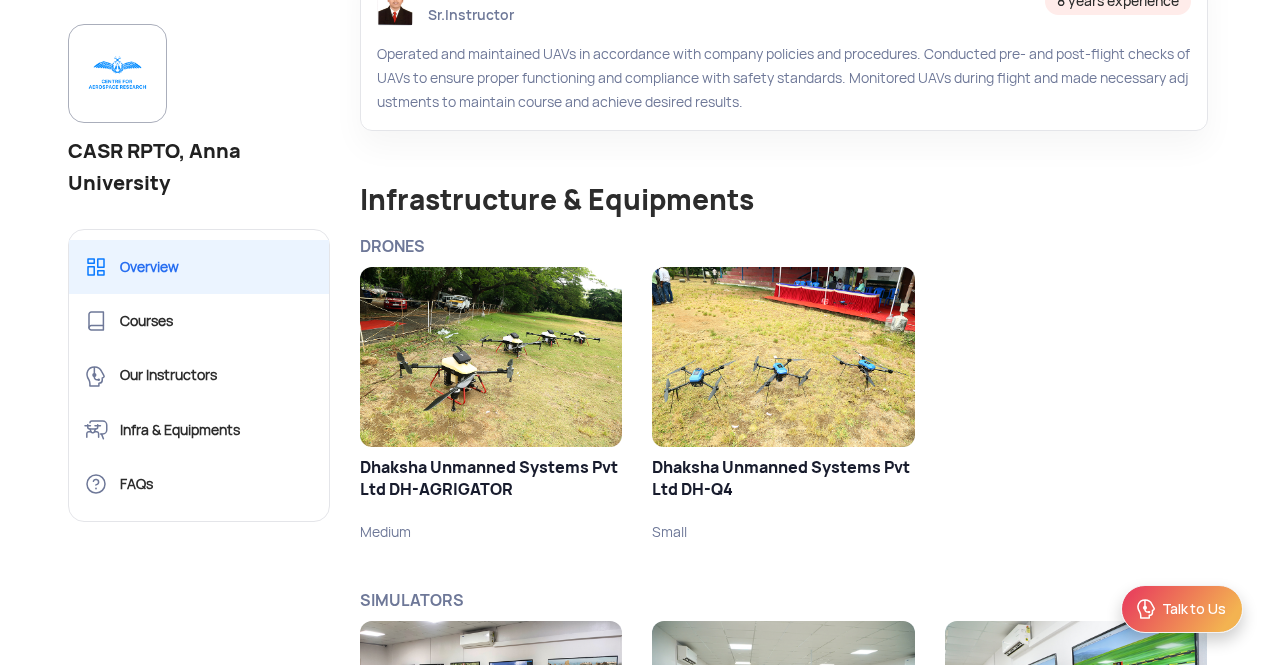 scroll, scrollTop: 2500, scrollLeft: 0, axis: vertical 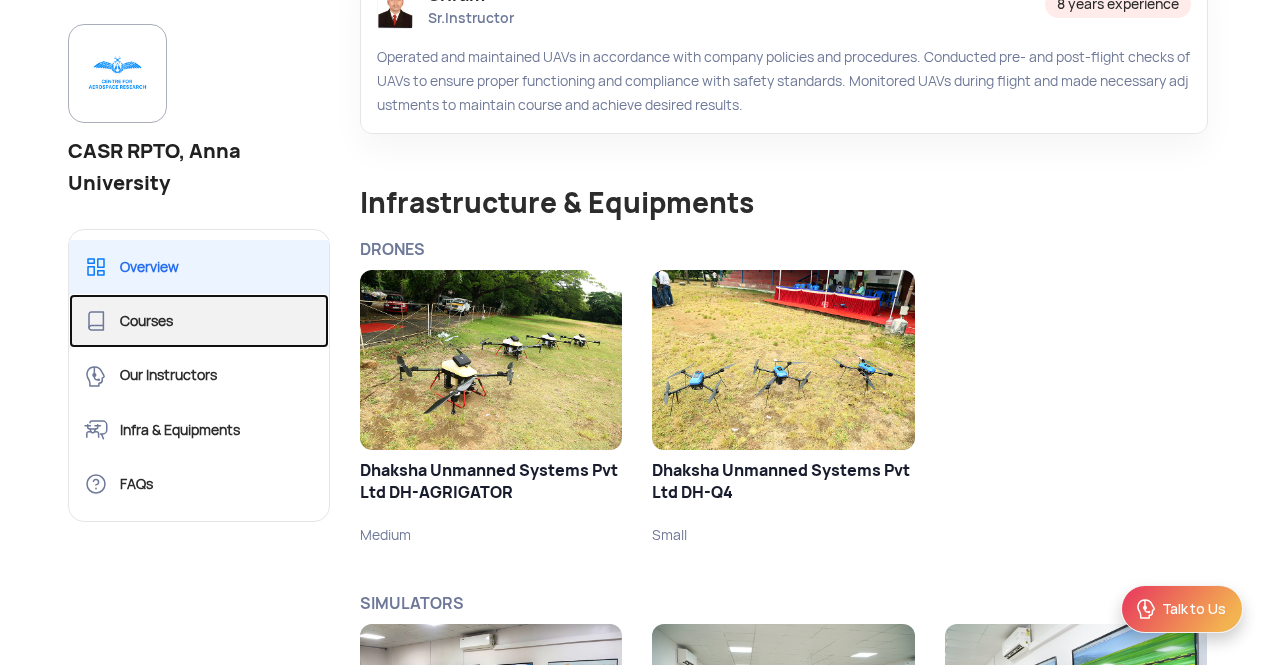 click on "Courses" 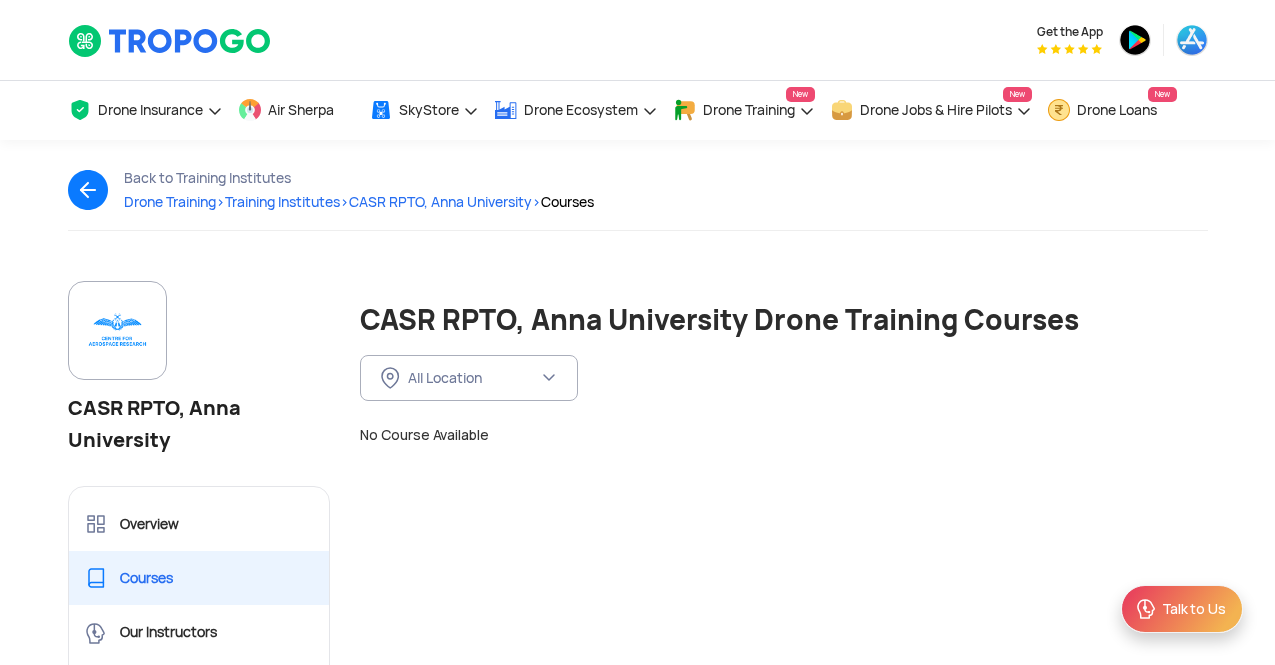 scroll, scrollTop: 300, scrollLeft: 0, axis: vertical 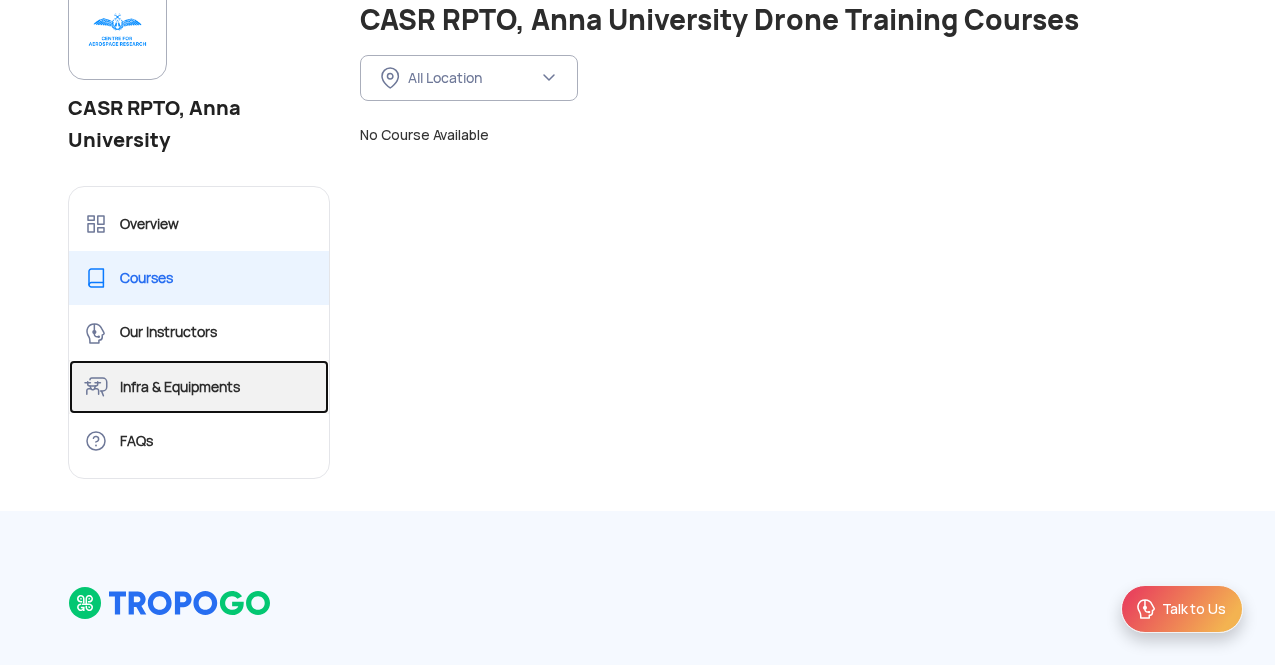 click on "Infra & Equipments" 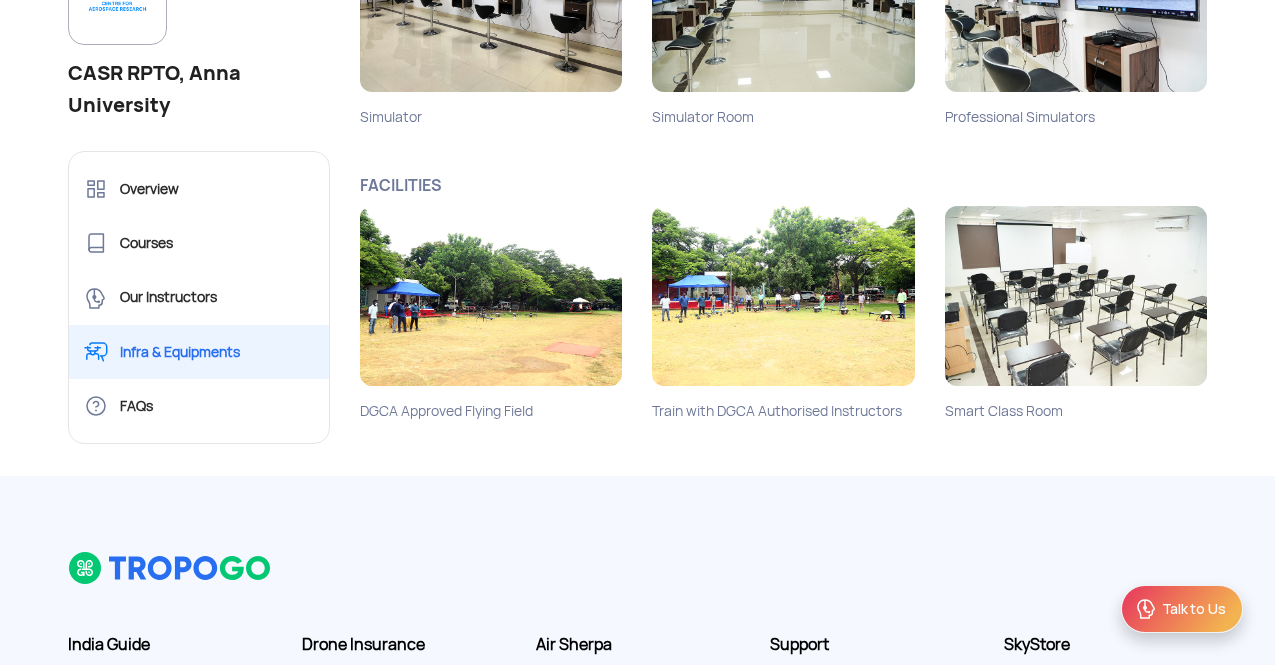 scroll, scrollTop: 900, scrollLeft: 0, axis: vertical 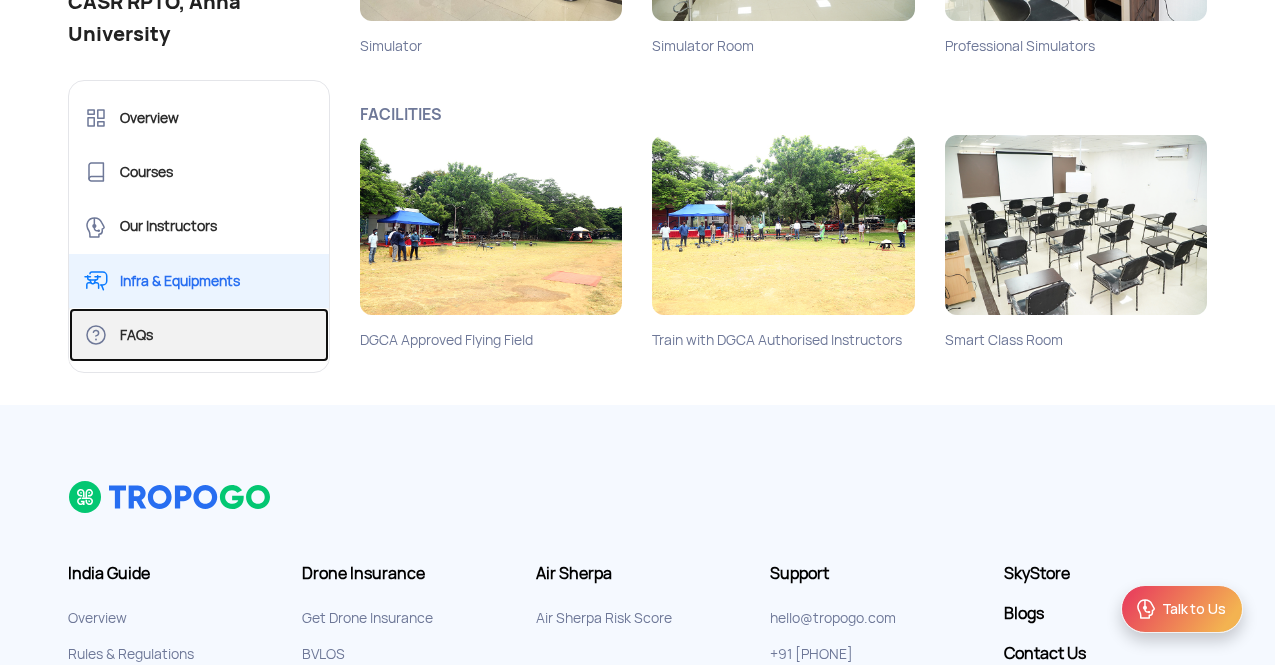 click on "FAQs" 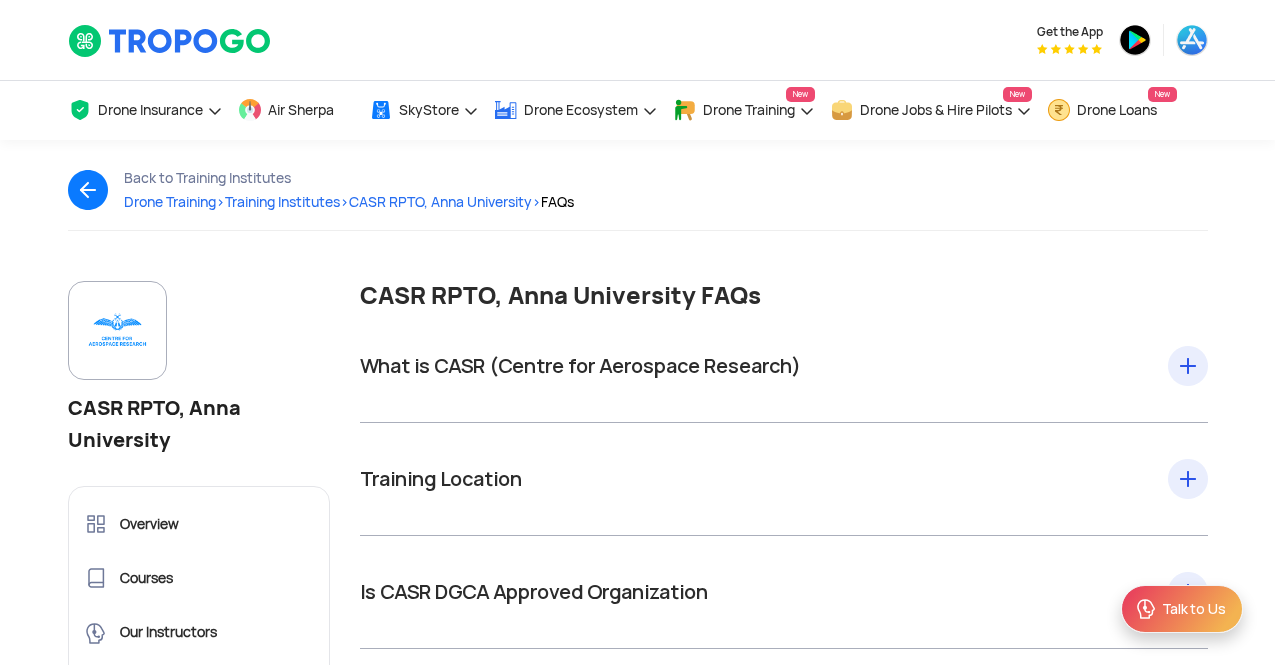 scroll, scrollTop: 100, scrollLeft: 0, axis: vertical 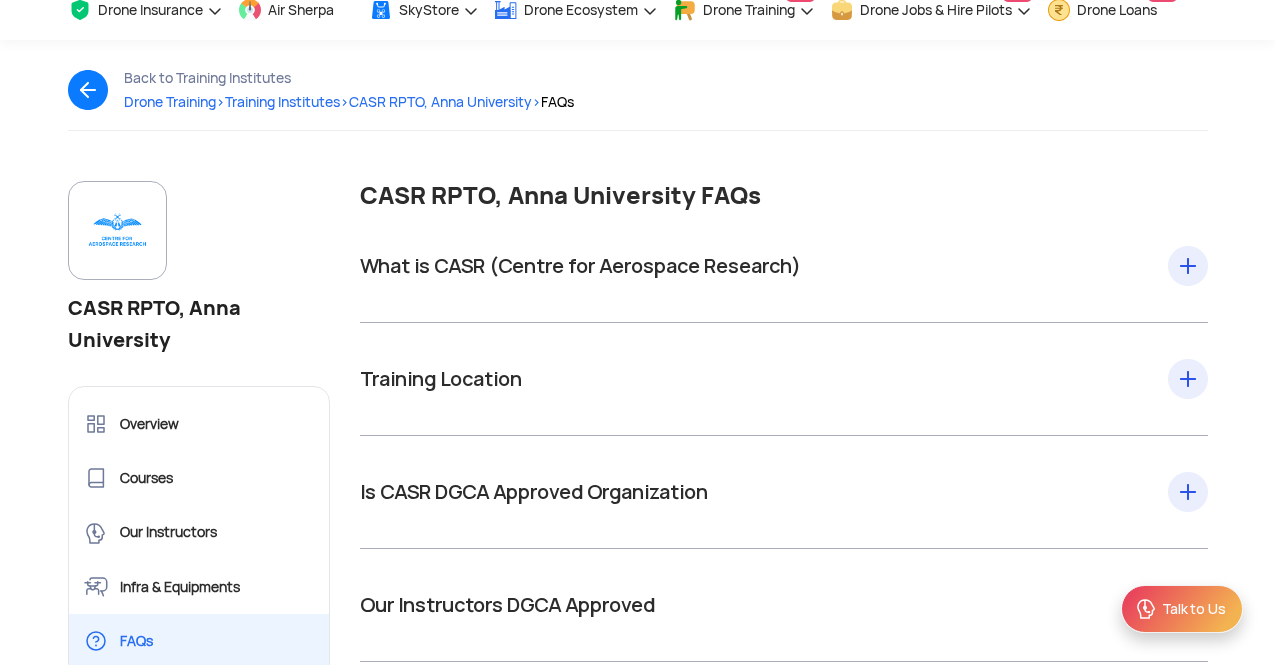 click on "What is CASR (Centre for Aerospace Research)  Remote Pilot Training
Organization,
Centre for Aerospace Research,
MIT Campus, Anna University,
Chromepet, Chennai – 600 044.
admin@casrrpto.com
(+91) 9043 505 361
www.casrrpto.com
India’s 1st Remote
pilot Training Organisation (RPTO) under UAS Rules 2021. The Only RPTO Offering
both Small & Medium Category Certified Training Program in India With Best
in Class in Flight Simulators, High Quality, Built in NPNT and Make In India
Drones and Highly Qualified & DGCA Approved Instructors offering 1 to 1
Flying Lessons for Individual Attention. Since then CASR has utilized majority
of its resources in the Design and Development of UAVs and has innovative
curriculam.The Affordable Guest House with Catering Facilities Next to the
Training Location, MIT Campus is an added advantage." 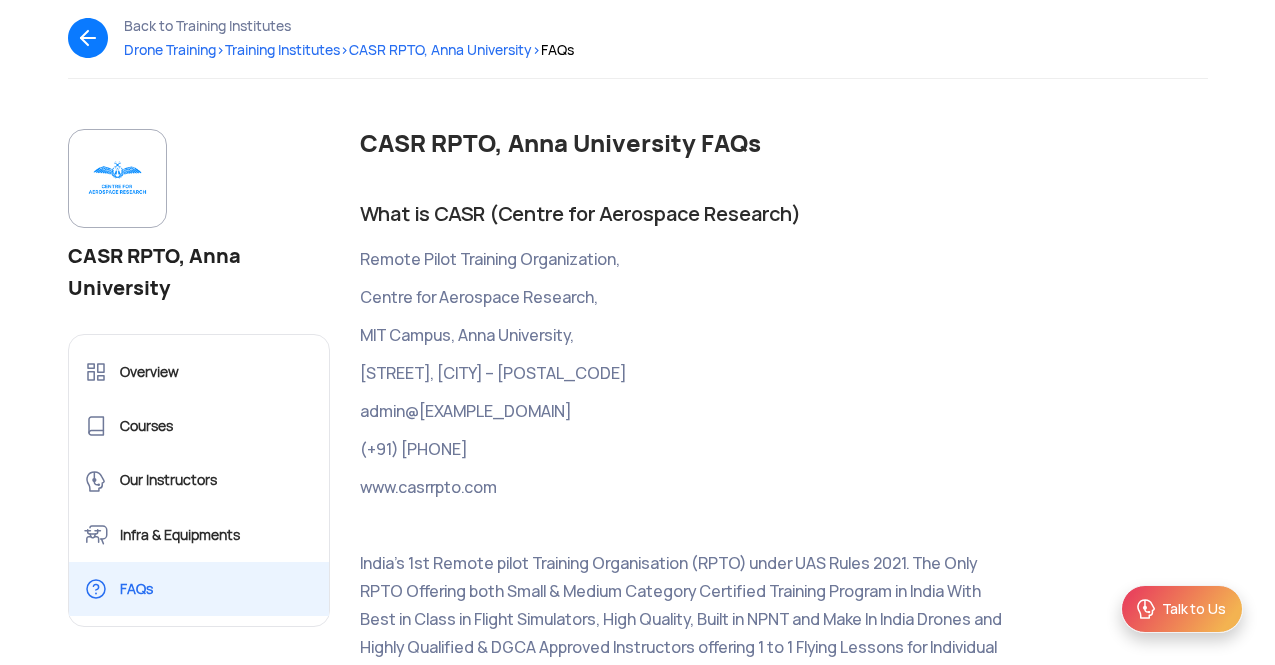 scroll, scrollTop: 200, scrollLeft: 0, axis: vertical 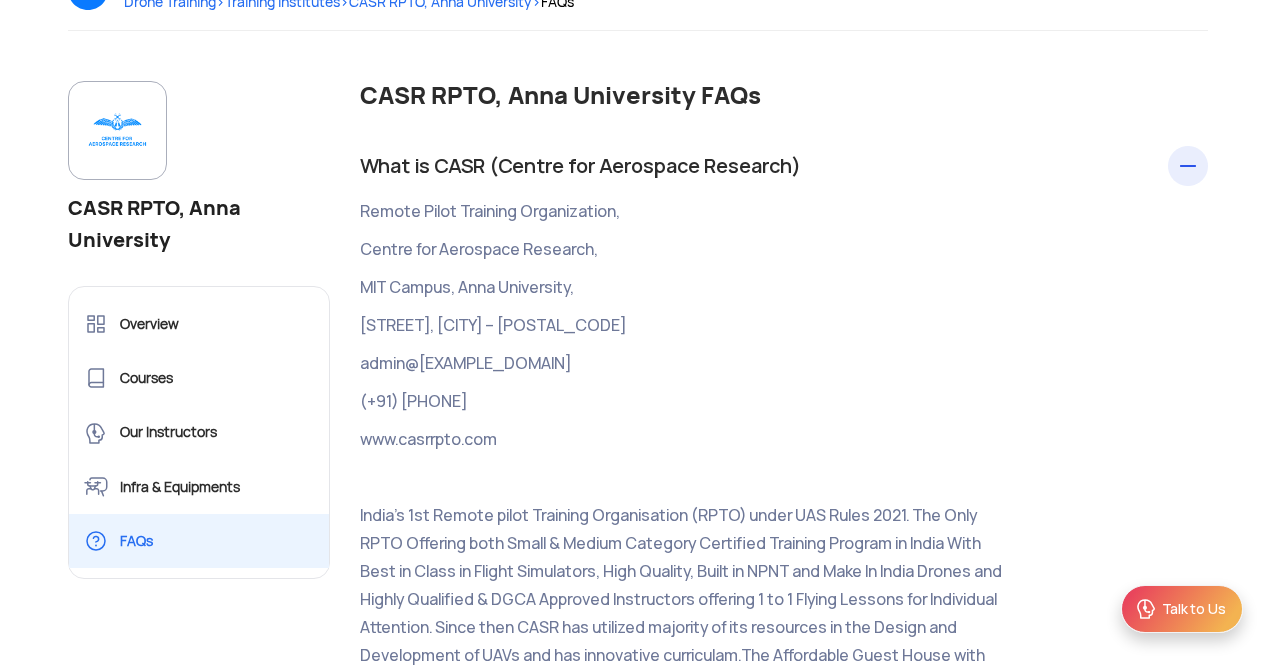 click on "What is CASR (Centre for Aerospace Research)  Remote Pilot Training
Organization,
Centre for Aerospace Research,
MIT Campus, Anna University,
Chromepet, Chennai – 600 044.
admin@casrrpto.com
(+91) 9043 505 361
www.casrrpto.com
India’s 1st Remote
pilot Training Organisation (RPTO) under UAS Rules 2021. The Only RPTO Offering
both Small & Medium Category Certified Training Program in India With Best
in Class in Flight Simulators, High Quality, Built in NPNT and Make In India
Drones and Highly Qualified & DGCA Approved Instructors offering 1 to 1
Flying Lessons for Individual Attention. Since then CASR has utilized majority
of its resources in the Design and Development of UAVs and has innovative
curriculam.The Affordable Guest House with Catering Facilities Next to the
Training Location, MIT Campus is an added advantage." 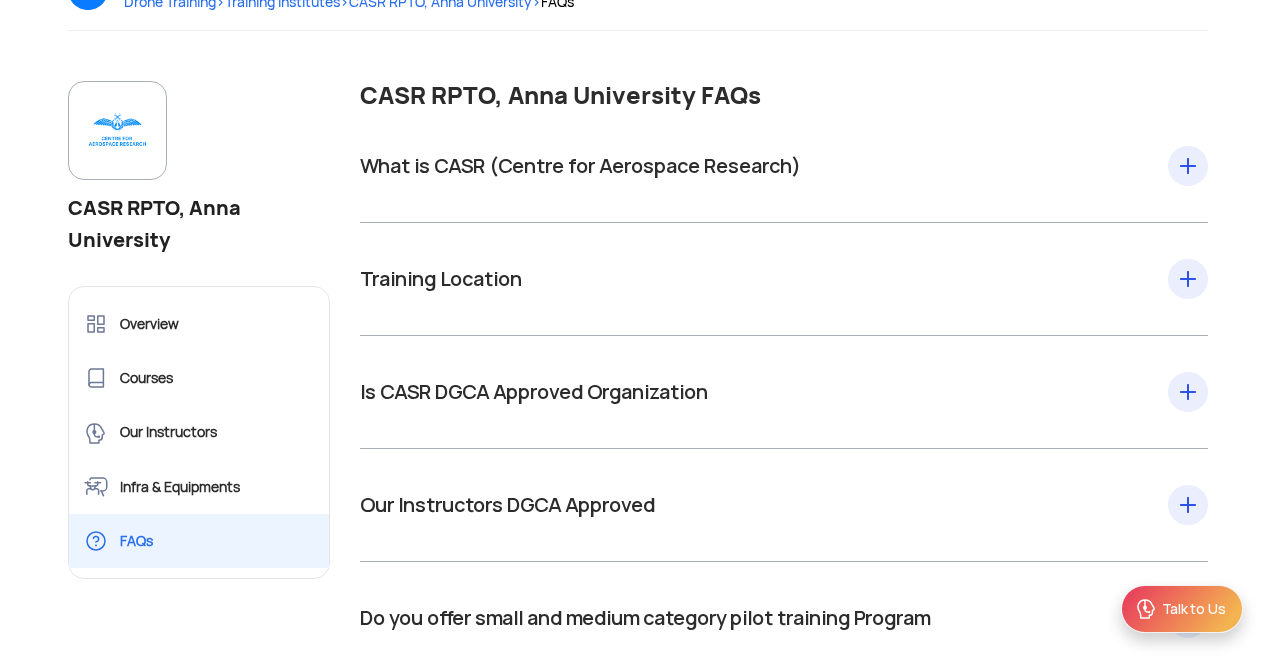 click on "Training Location  Centre for Aerospace
Research, Madras Institute of Technology (MIT) Campus, Anna University,
Chrompet, Chennai – 600 044. (Google Map Link :
https://goo.gl/maps/gWbzFskLW9a1YXGR9)" 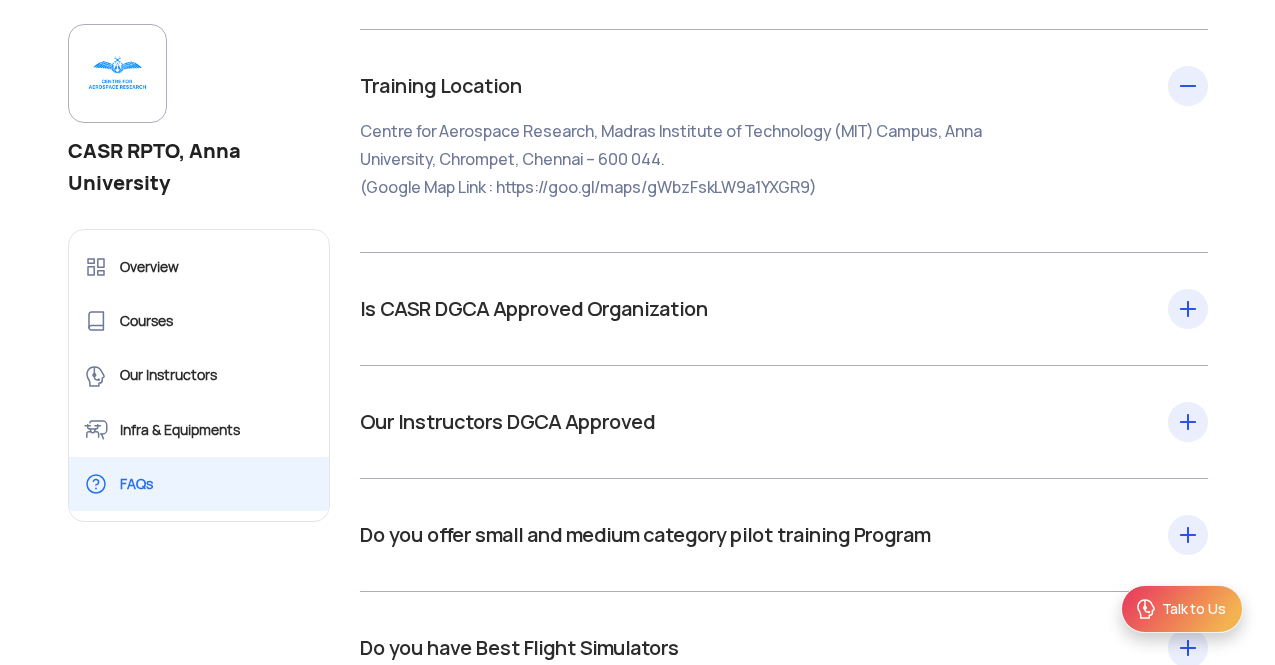 scroll, scrollTop: 400, scrollLeft: 0, axis: vertical 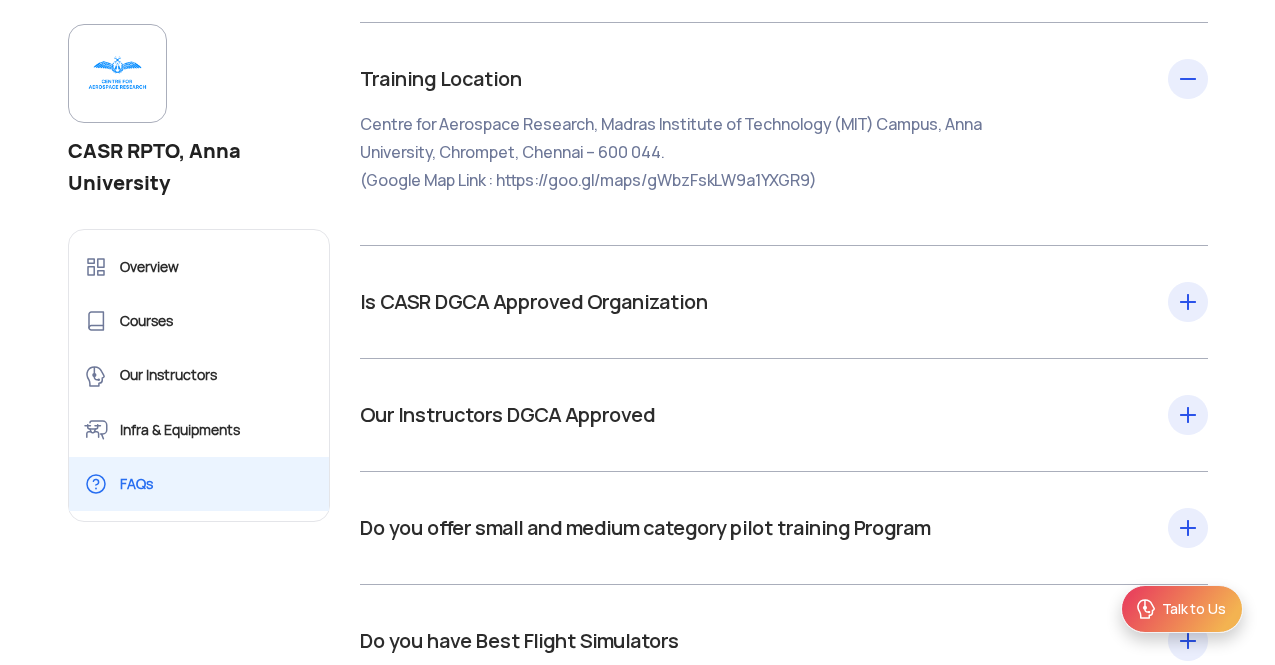 click on "Is CASR DGCA Approved Organization  We offer Drone Training the India’s First DGCA Approved Drone Training Organization Under UAS Rules – 2021." 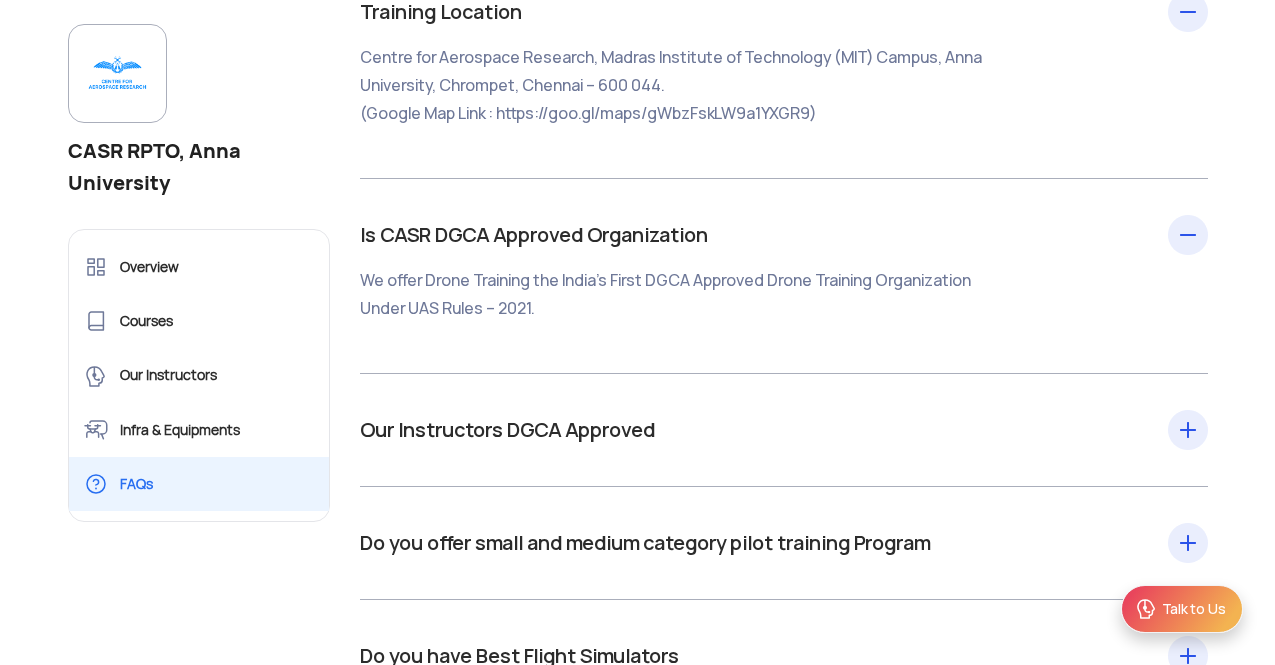 scroll, scrollTop: 600, scrollLeft: 0, axis: vertical 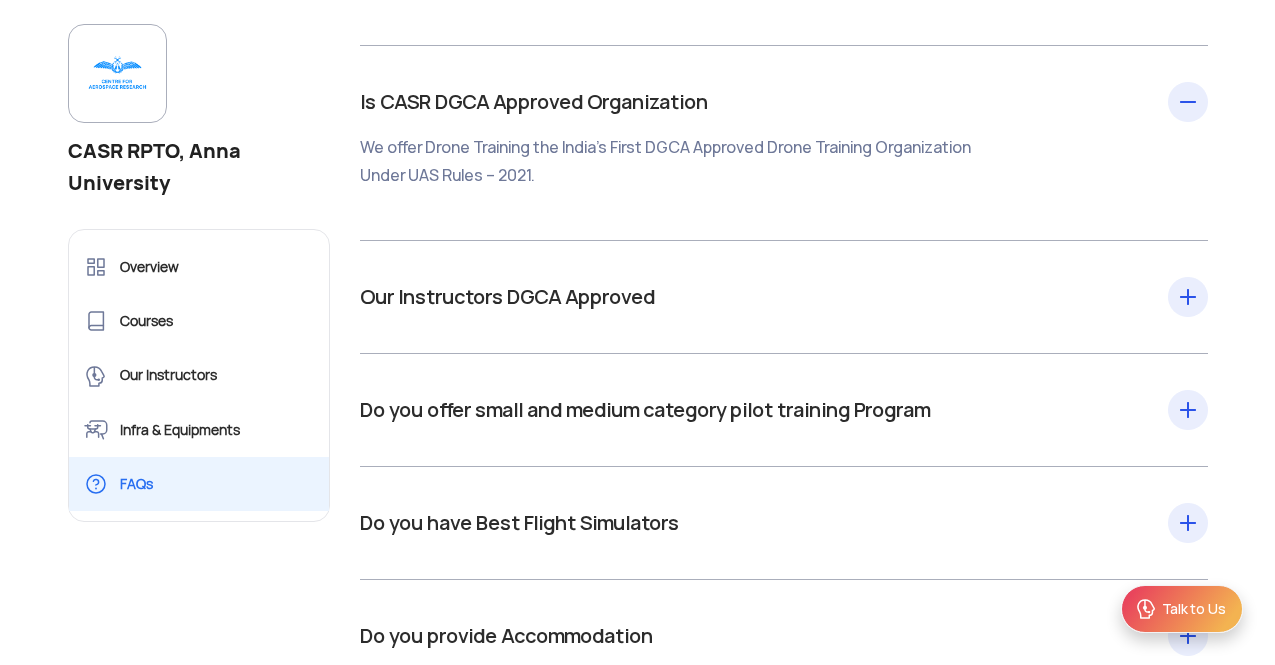 click on "Our Instructors DGCA Approved  Highly Qualified &
DGCA Approved Instructors offering 1 to 1 Flying Lessons for Individual
Attention." 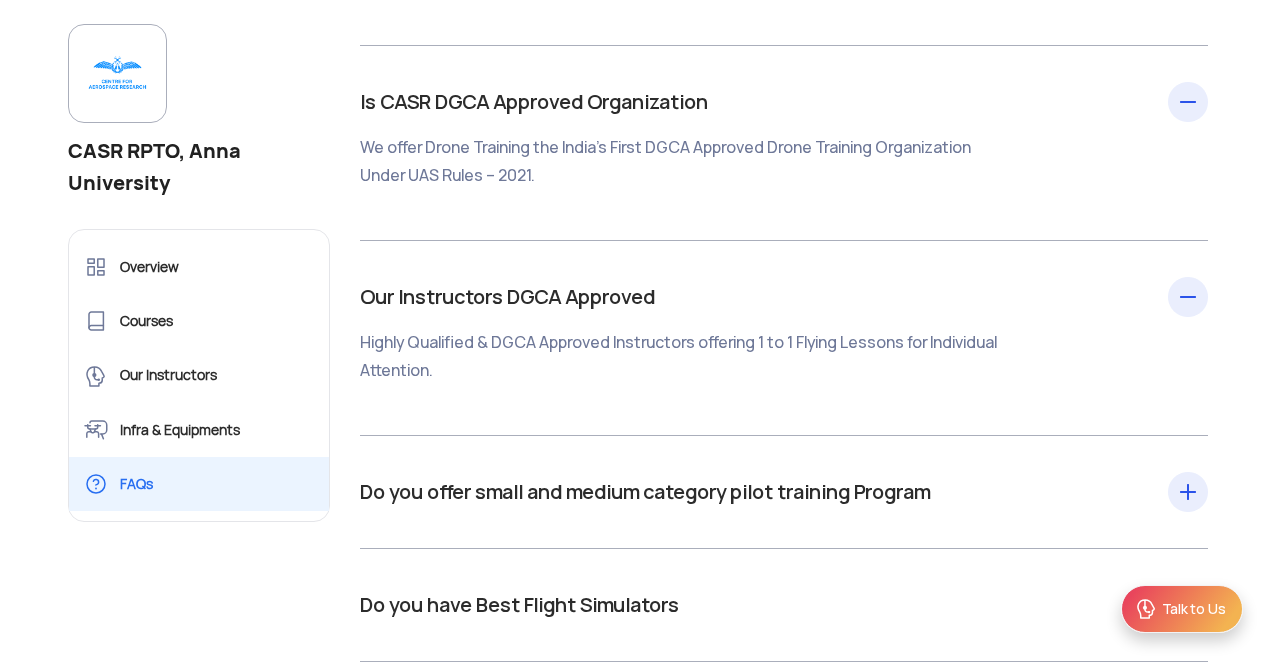 click on "Our Instructors DGCA Approved  Highly Qualified &
DGCA Approved Instructors offering 1 to 1 Flying Lessons for Individual
Attention." 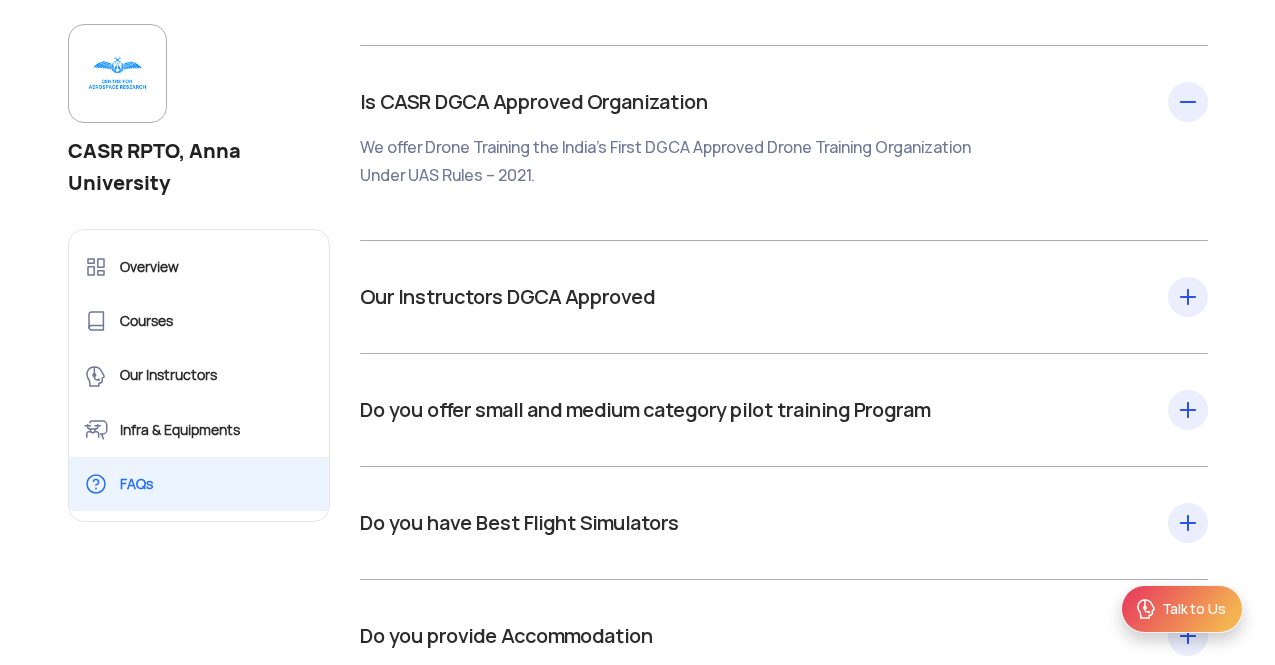 click on "Is CASR DGCA Approved Organization  We offer Drone Training the India’s First DGCA Approved Drone Training Organization Under UAS Rules – 2021." 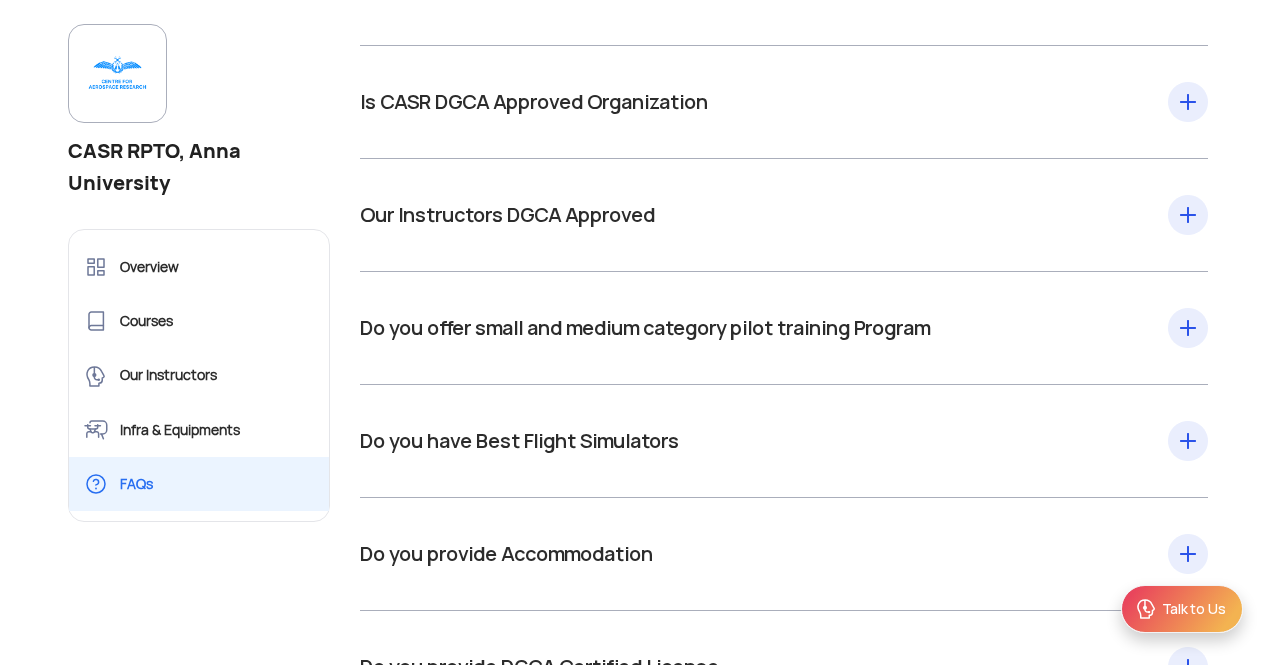 click on "Do you offer small and medium category pilot training Program  Only RPTO Offering both Small & Medium
Category Certified Training Program in India." 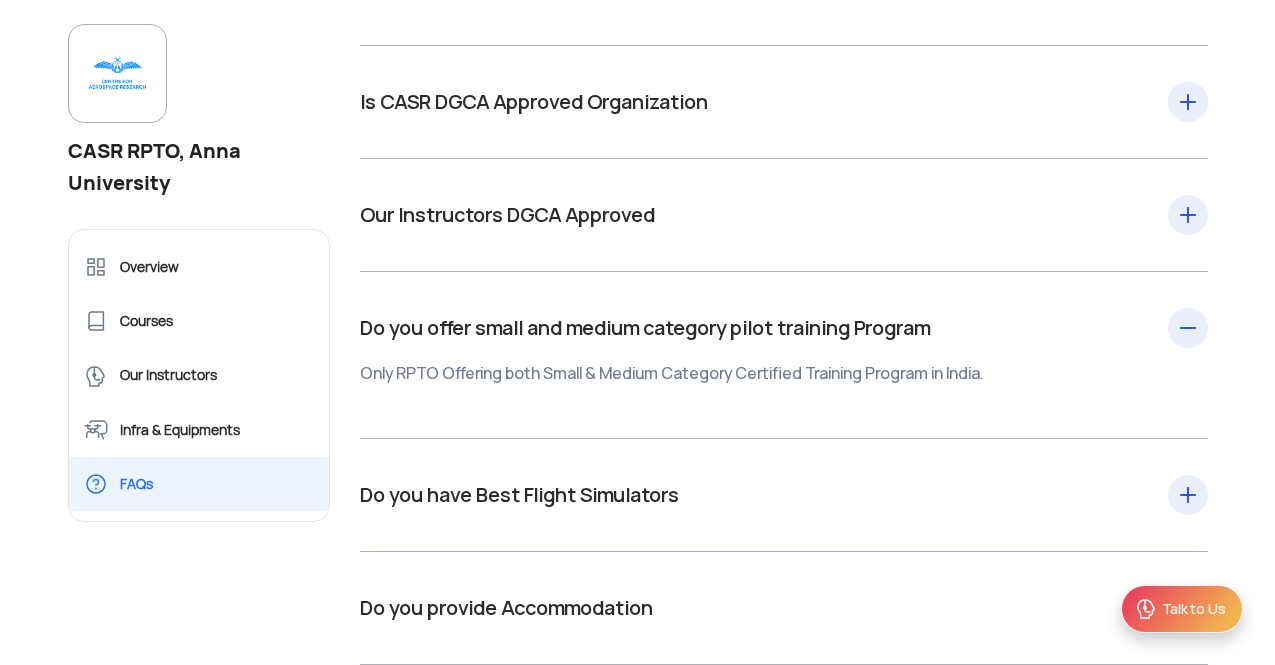 click on "Do you offer small and medium category pilot training Program  Only RPTO Offering both Small & Medium
Category Certified Training Program in India." 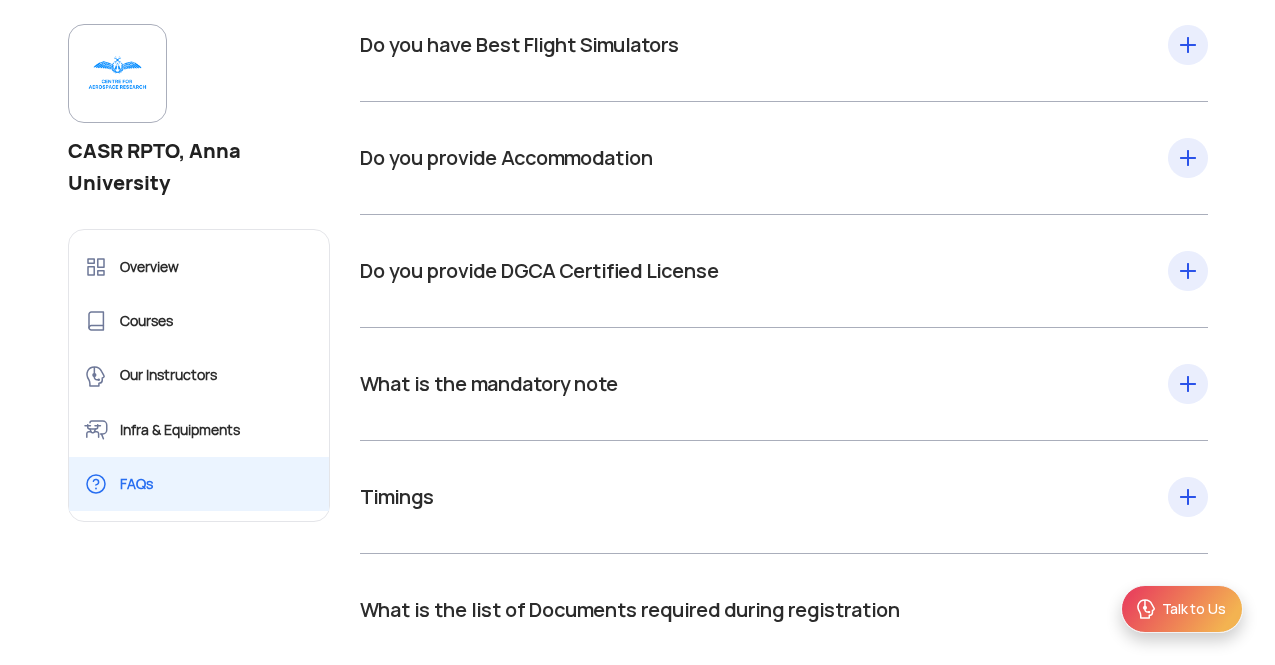 scroll, scrollTop: 1000, scrollLeft: 0, axis: vertical 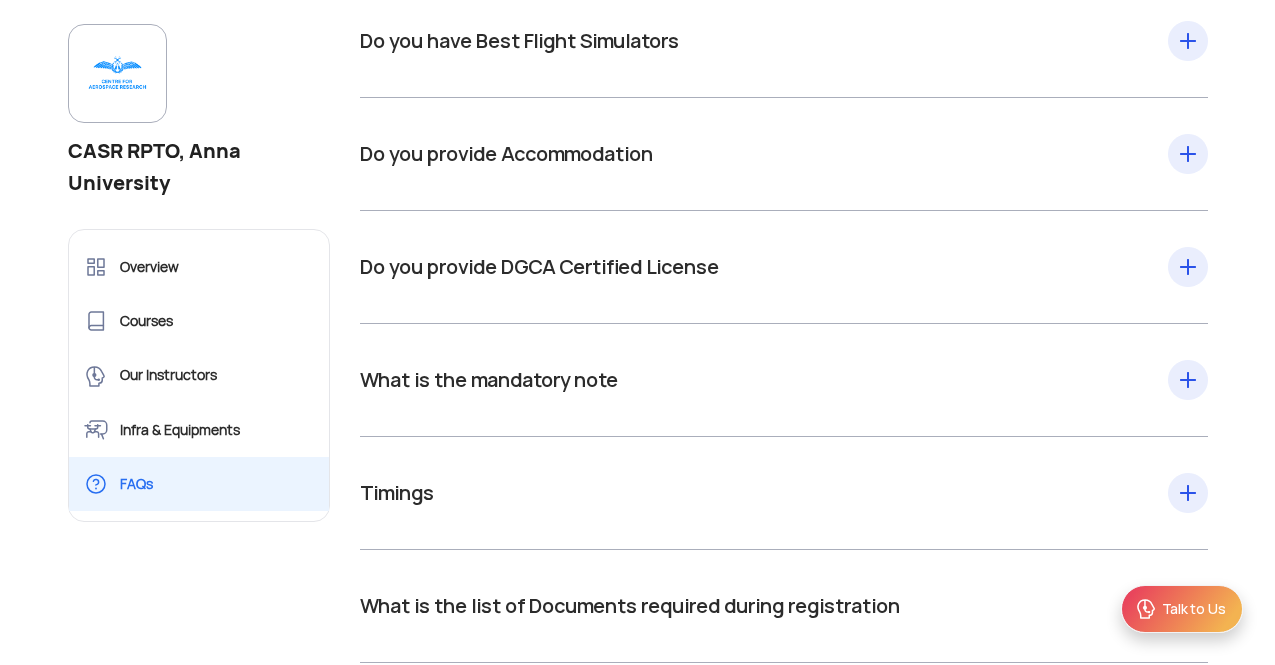 click on "Do you provide Accommodation  At a cost of 1050/Day we provide Affordable
Guest House with Catering Facilities Next to the Training Location, MIT Campus." 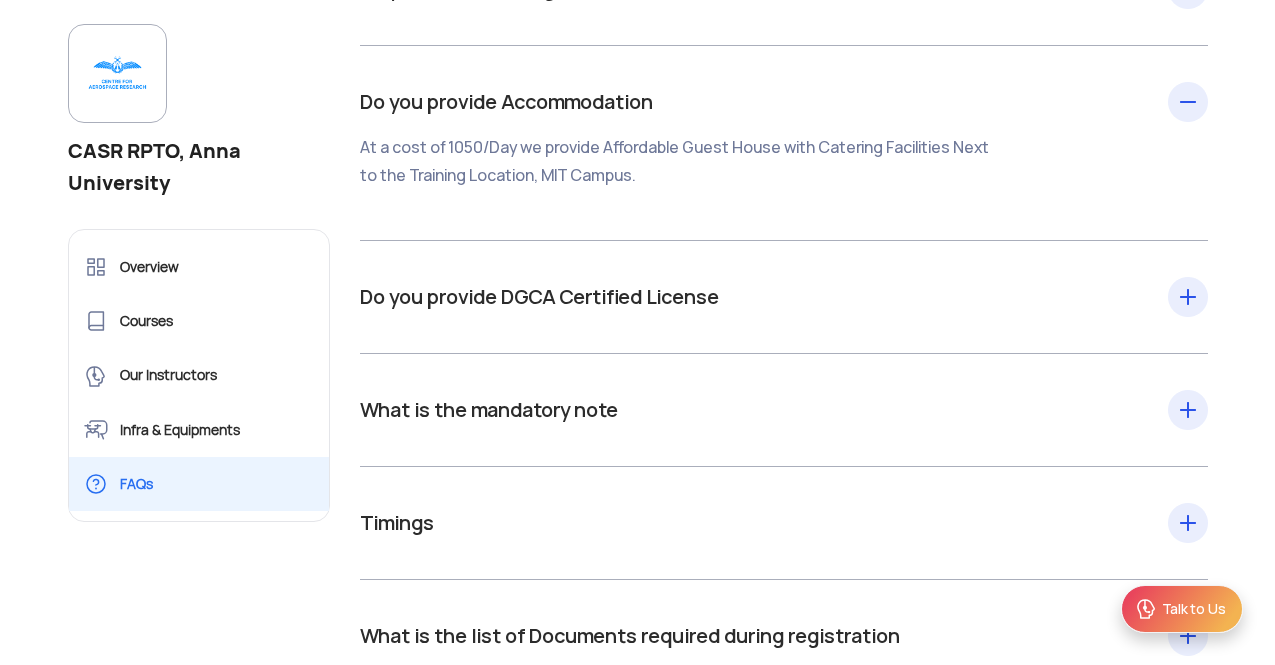 scroll, scrollTop: 1100, scrollLeft: 0, axis: vertical 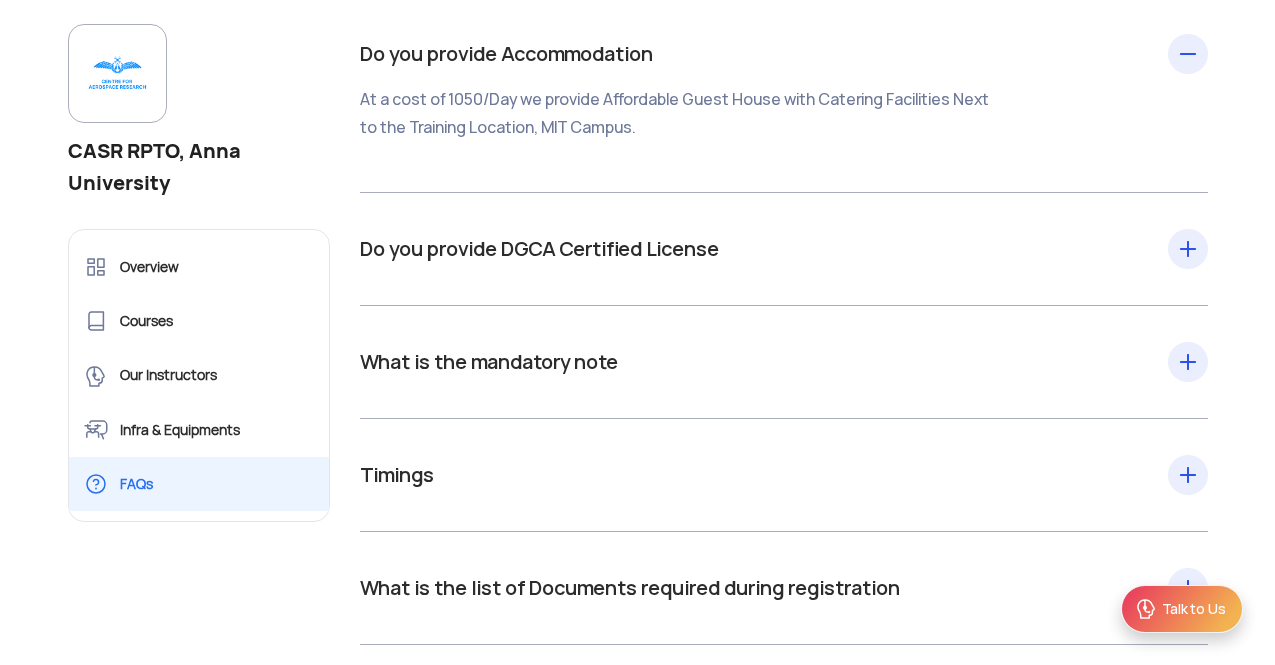 click on "Do you provide DGCA Certified License  After course successful completion on pass, DGCA
Approved Remote Pilot License with Validity of Maximum 10 years, as per UAS
Rules – 2021 will be provided." 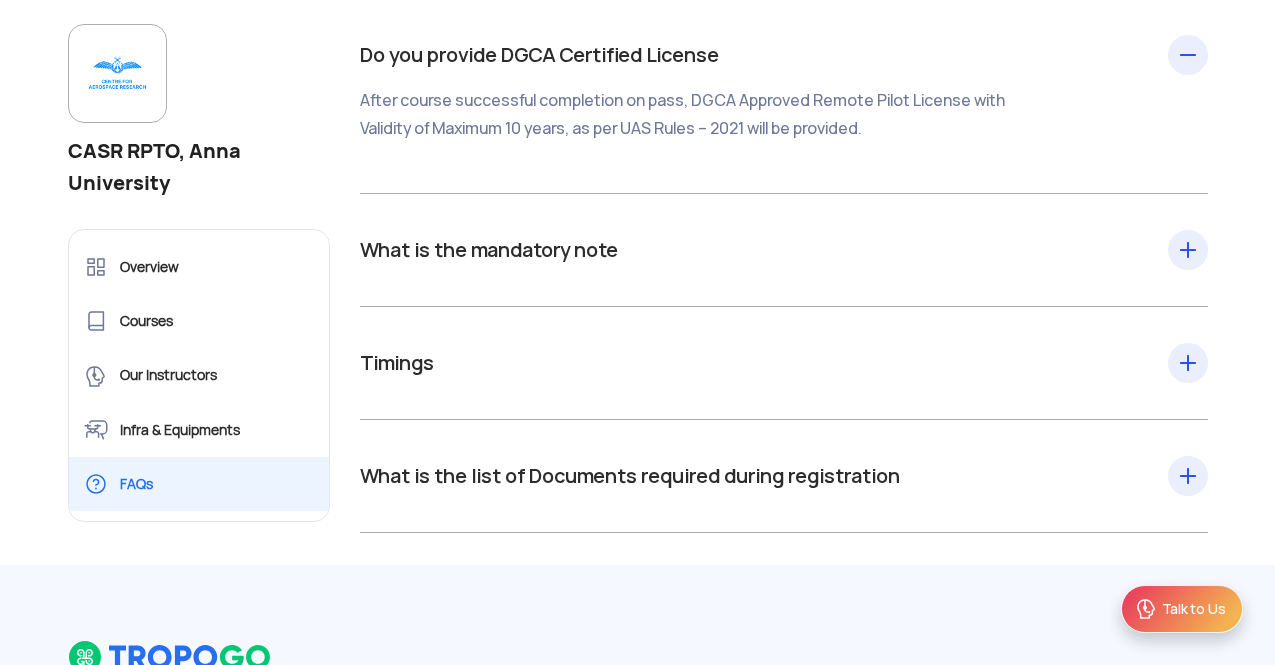 scroll, scrollTop: 1300, scrollLeft: 0, axis: vertical 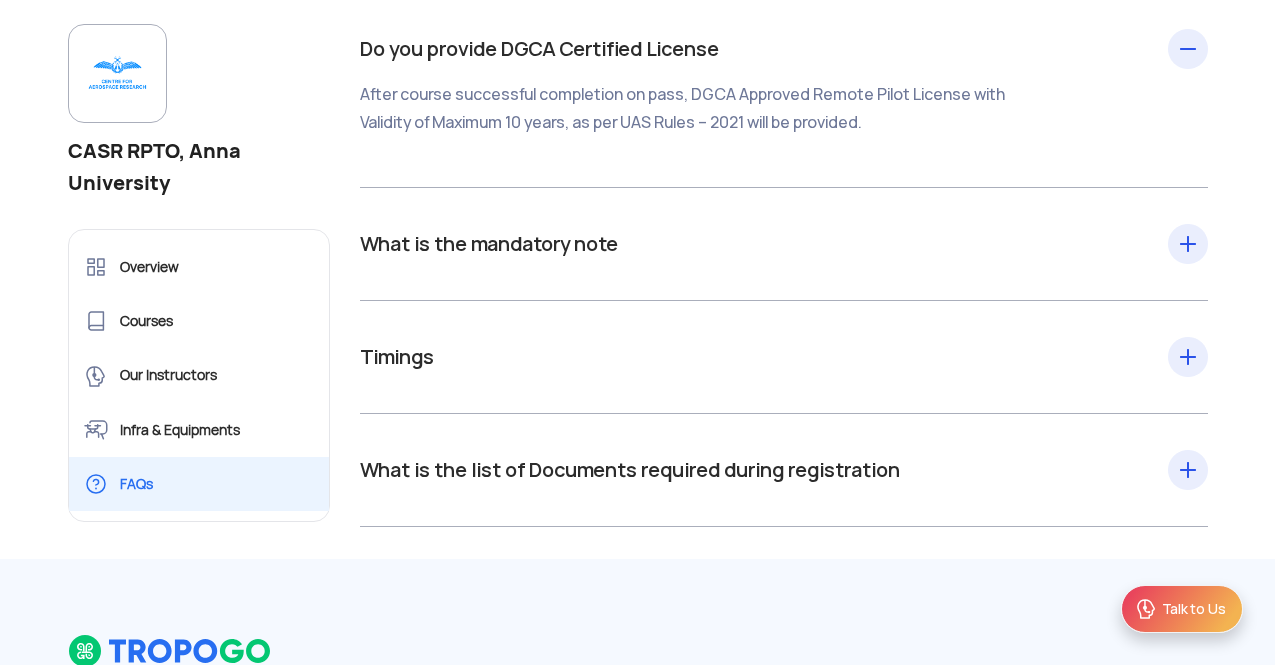 click on "What is the mandatory note  Passport is mandatory.
Without a passport, your application will not be accepted.   Age criteria of the
candidate should be between 18 years - 65 years. Please ensure that candidate Email-ID and
Mobile has linked with Aadhar, before arriving for training. Candidates should have a medical fitness
certificate in order to process RPC  (Certificate Format Enclosed). The admission of a candidate would be
entertained subject to receiving the filled application form. In case the seats
are already filled we will enroll you for the next batch subject to confirming
your availability & schedule." 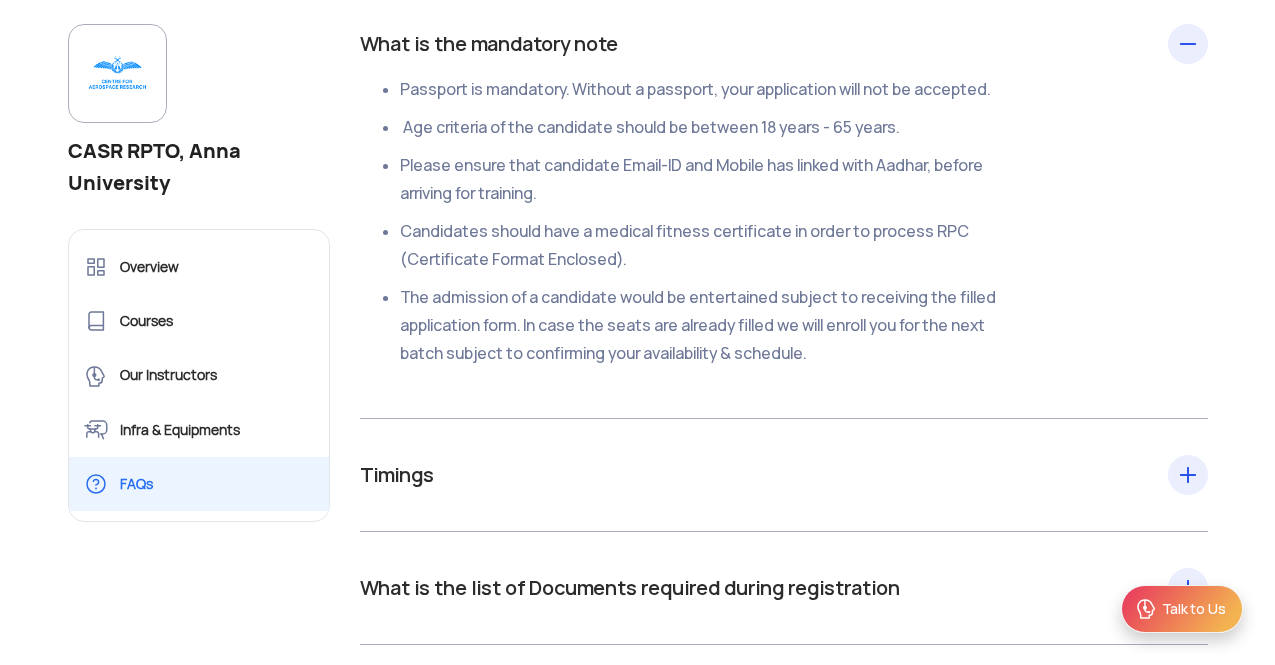 scroll, scrollTop: 1600, scrollLeft: 0, axis: vertical 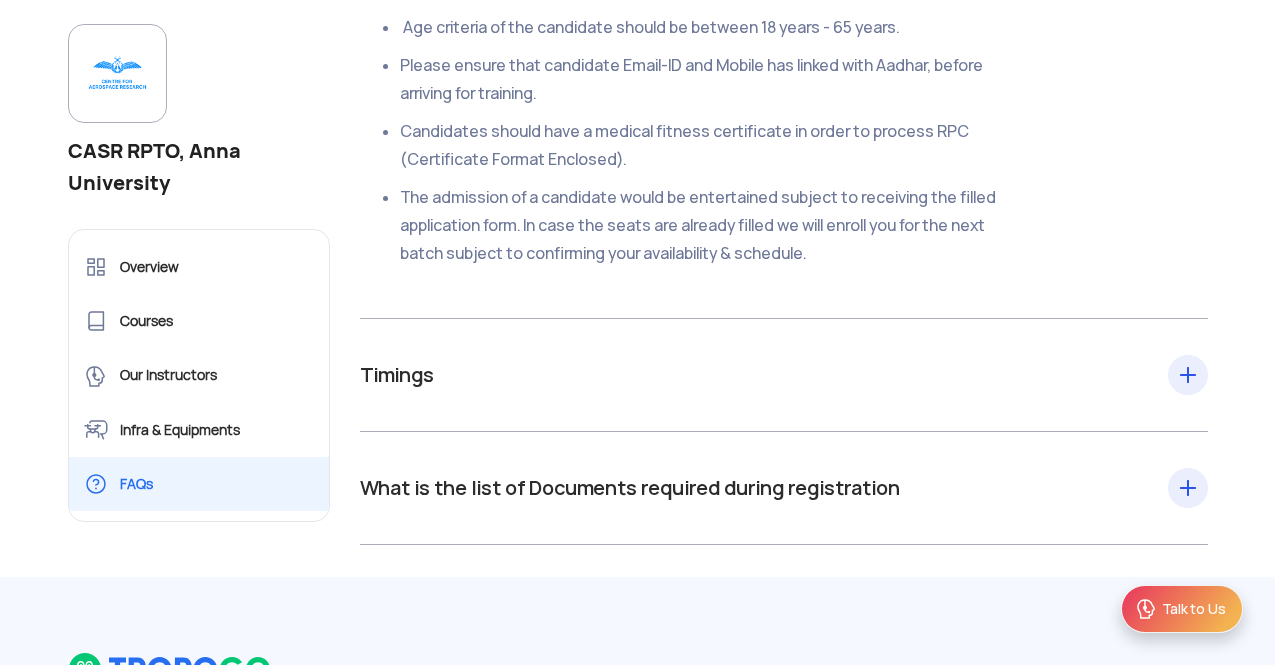 click on "Timings  From 08:30 AM to
05:30 PM (All 7 working days including Sunday & govt holidays)." 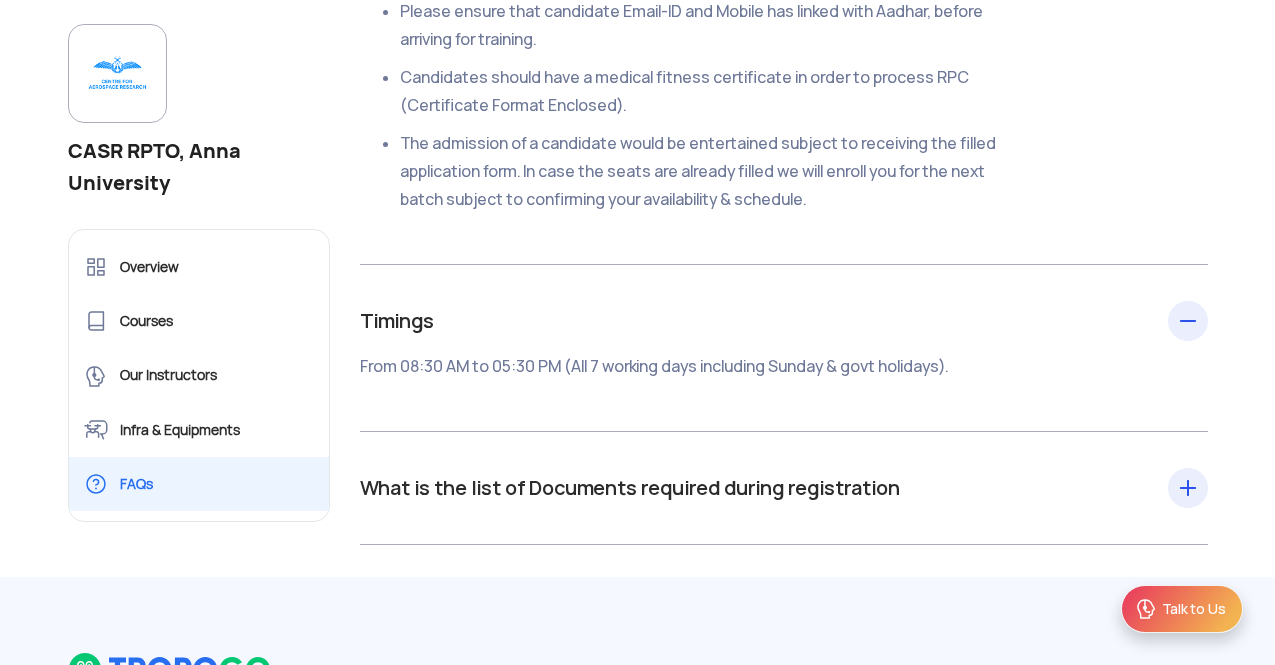 scroll, scrollTop: 1700, scrollLeft: 0, axis: vertical 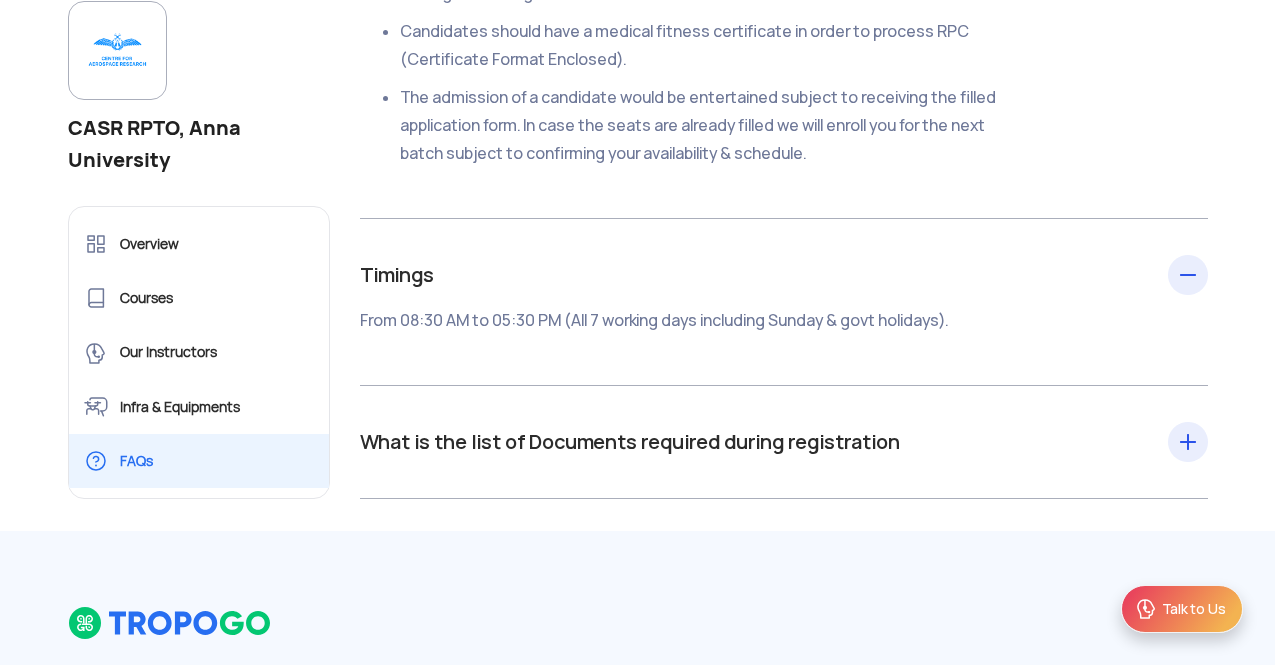 click on "What is the list of Documents required during registration  4 passport-sized photos with white background
& 1 stamp size photo. Self-attested copies of 2 ID Proofs (Aadhar is
mandatory + Driver's License/ PAN card) Copy of Valid Passport. Copy of 10th Certificate/ Marksheet and higher
qualification certificate. Copy of college ID card and Bonafide
certificate (for students only)
Medical Fitness Certificate. Original:  Aadhar card, one more ID proof, and
10th/higher qualification certificate ( only for verification) should be
produced before registration" 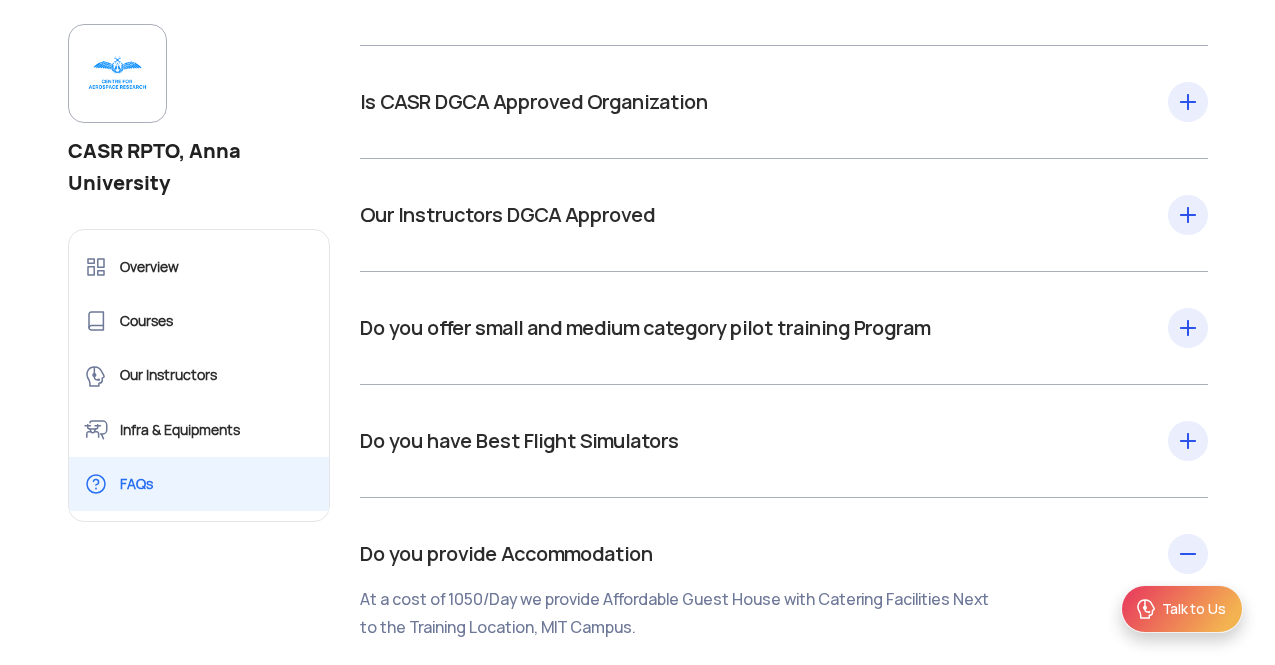 scroll, scrollTop: 0, scrollLeft: 0, axis: both 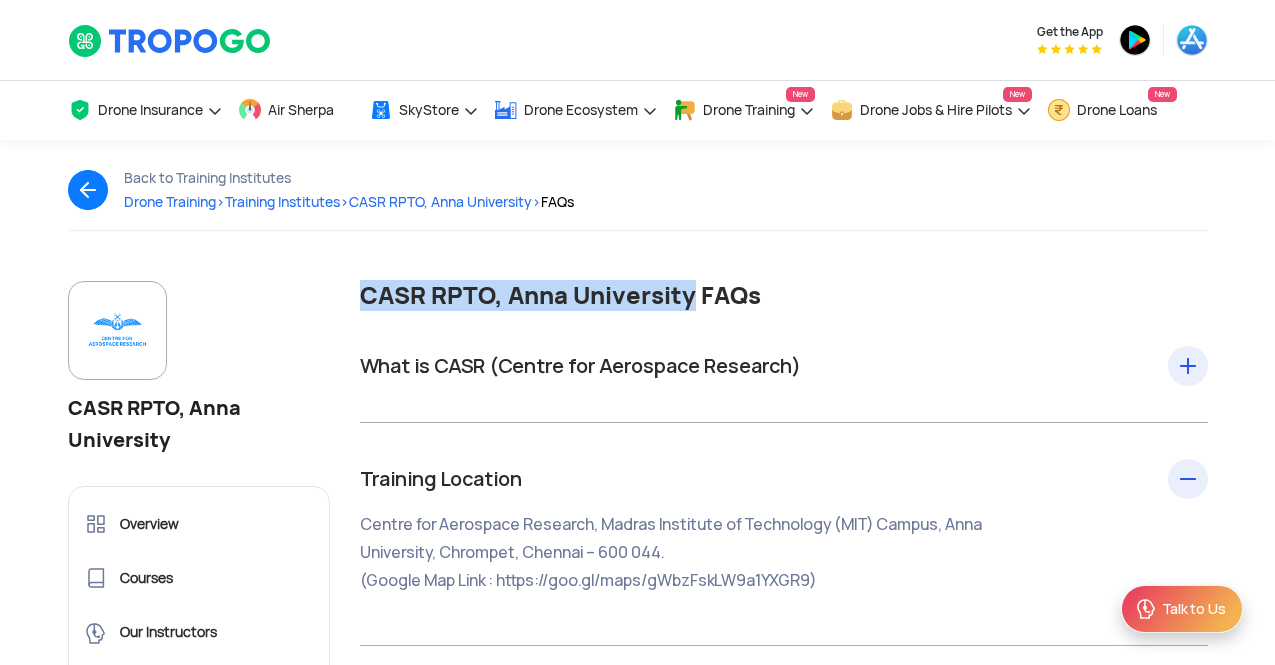 drag, startPoint x: 354, startPoint y: 295, endPoint x: 689, endPoint y: 306, distance: 335.18054 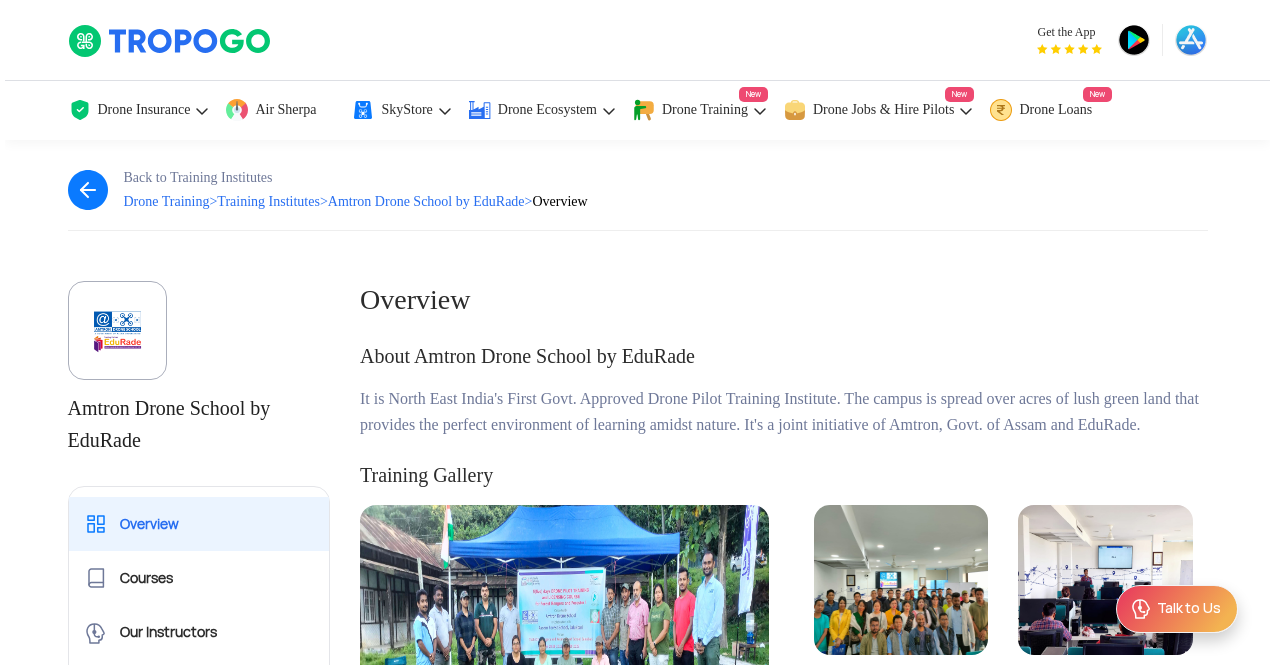 scroll, scrollTop: 0, scrollLeft: 0, axis: both 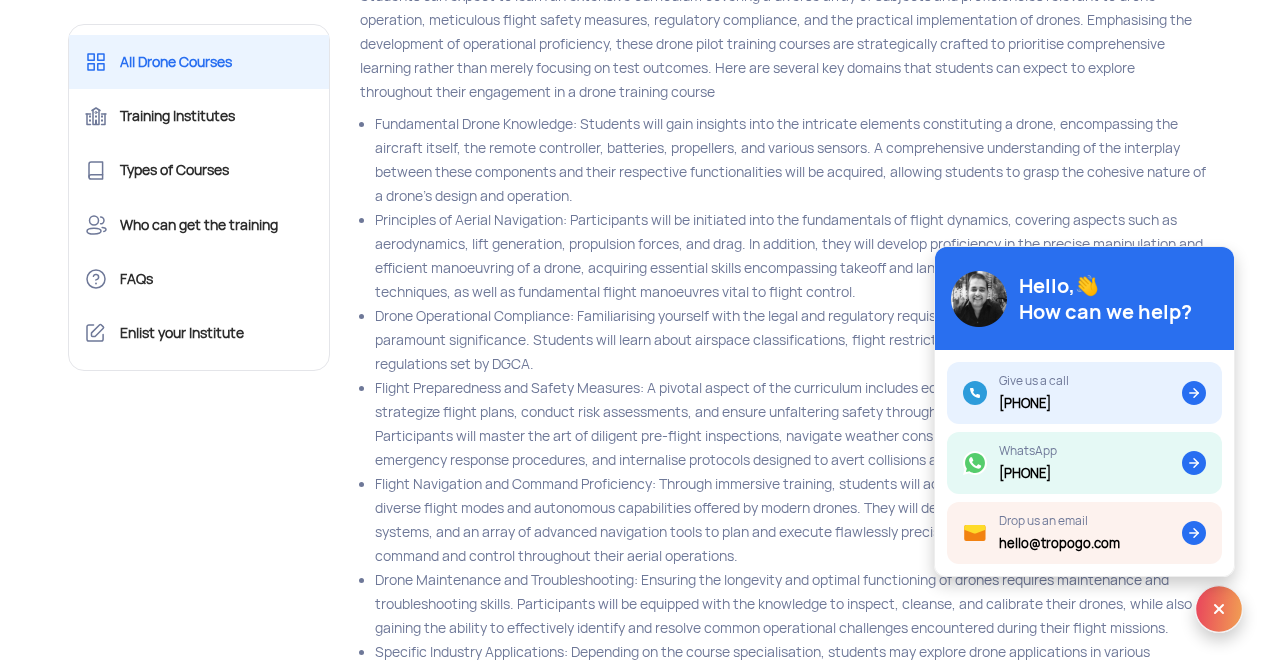 click 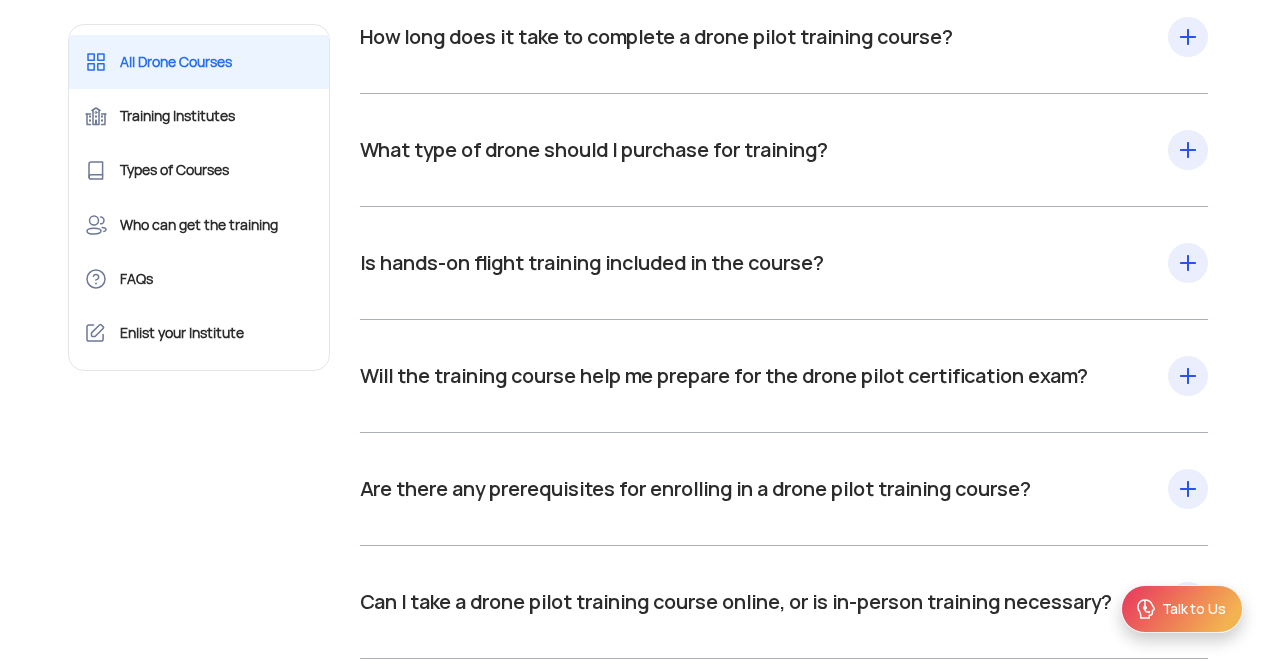 scroll, scrollTop: 21495, scrollLeft: 0, axis: vertical 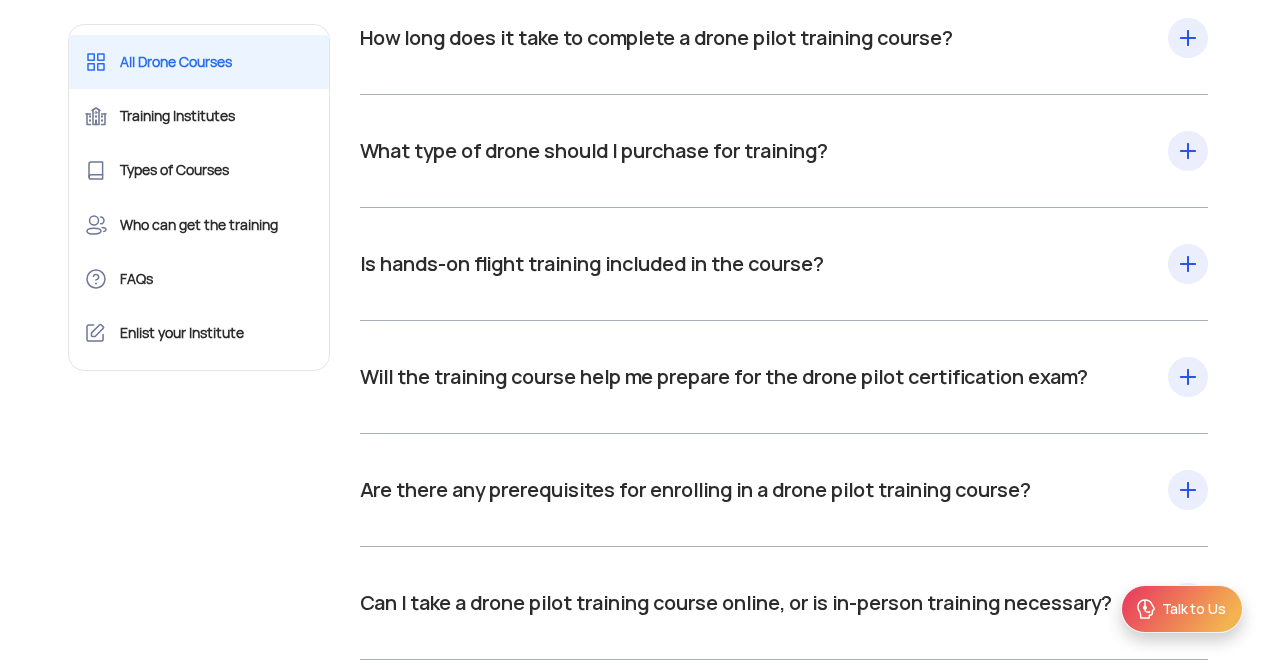 click on "How long does it take to complete a drone pilot training course?  Drone pilot training courses range from a few days to several weeks. Basic courses can be completed in a week or less, while more comprehensive programs may span several weeks." 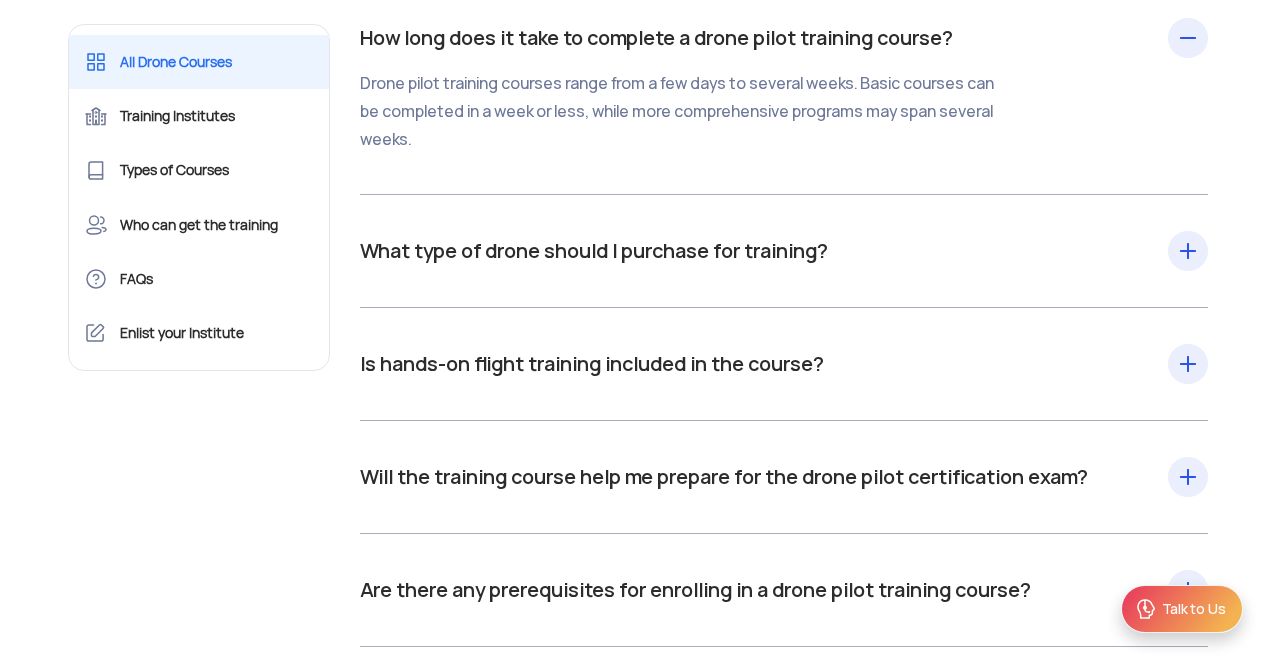 click on "How long does it take to complete a drone pilot training course?  Drone pilot training courses range from a few days to several weeks. Basic courses can be completed in a week or less, while more comprehensive programs may span several weeks." 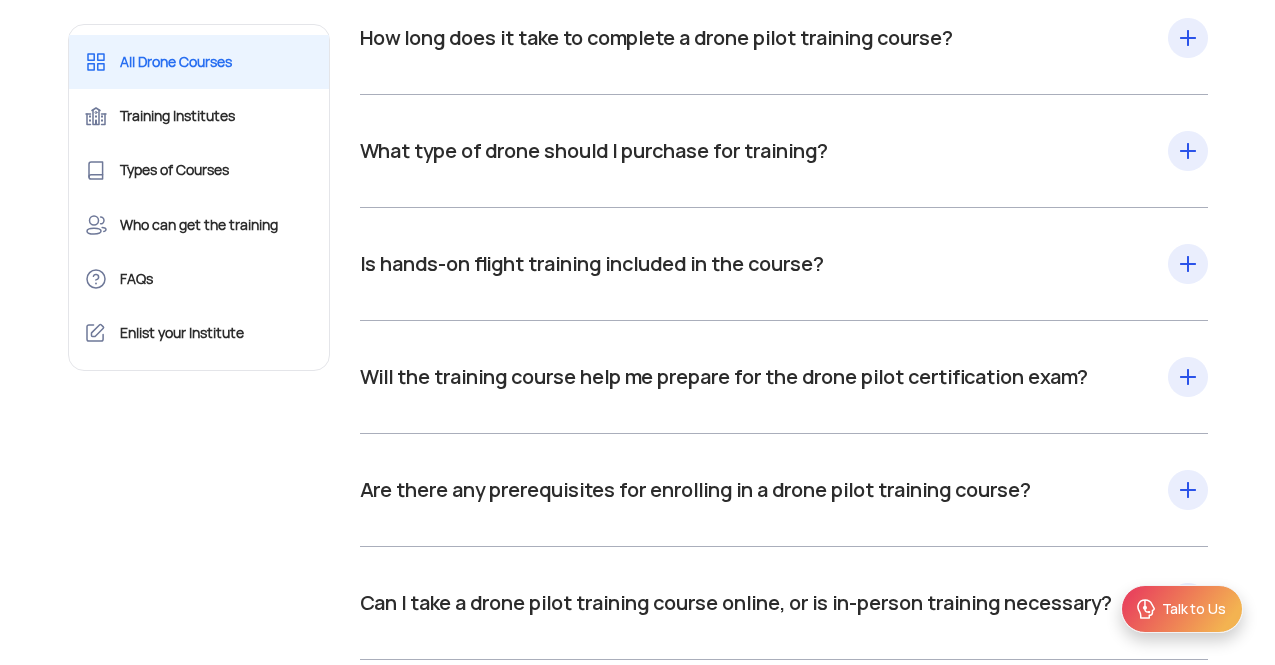 click on "What type of drone should I purchase for training?  For training, you are not required to bring your own drone to the institute." 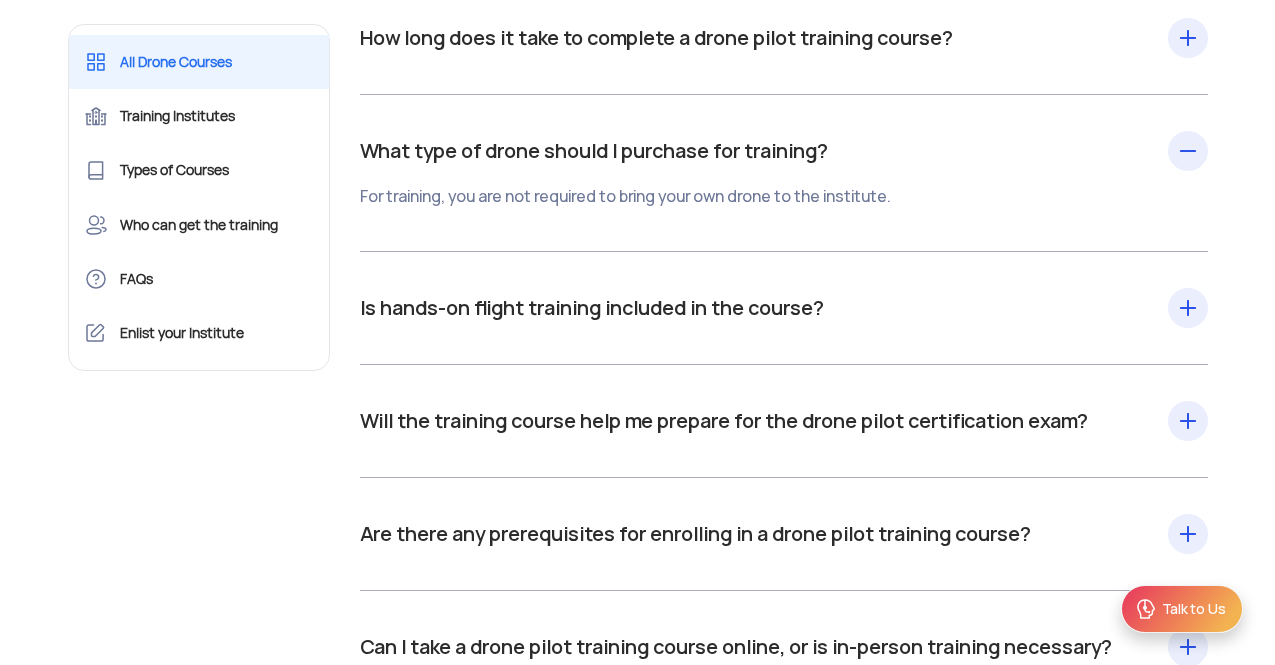 click on "What type of drone should I purchase for training?  For training, you are not required to bring your own drone to the institute." 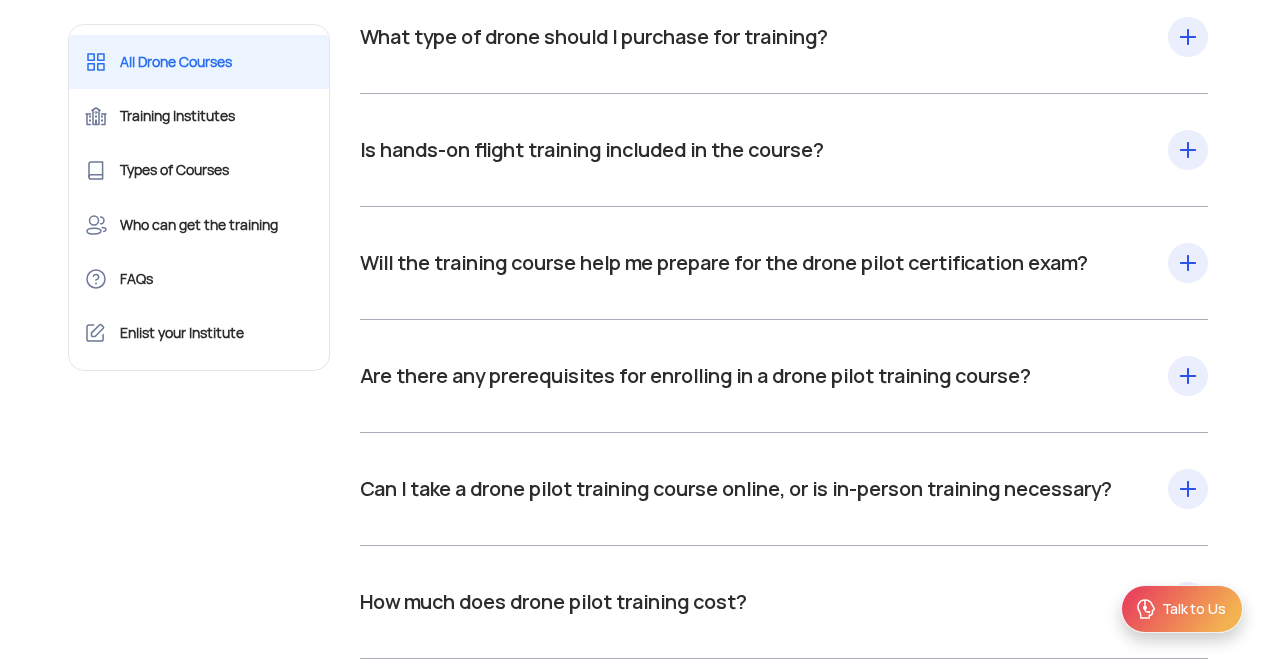 scroll, scrollTop: 21618, scrollLeft: 0, axis: vertical 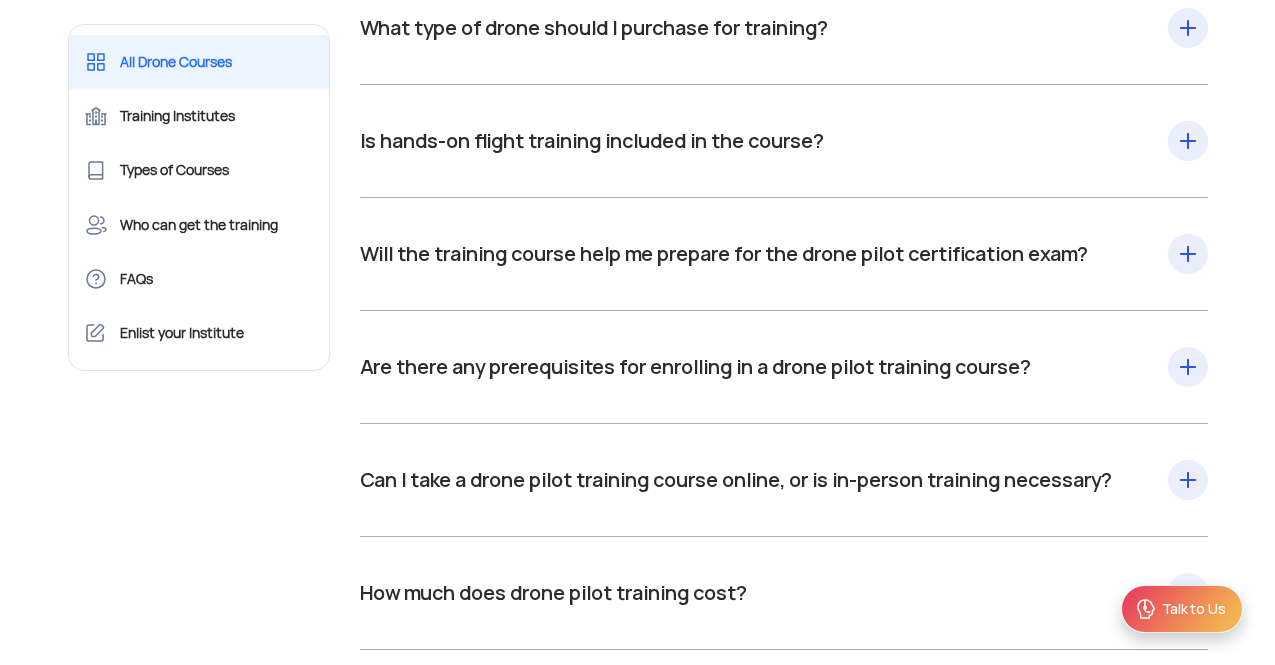 click on "Is hands-on flight training included in the course?  Yes" 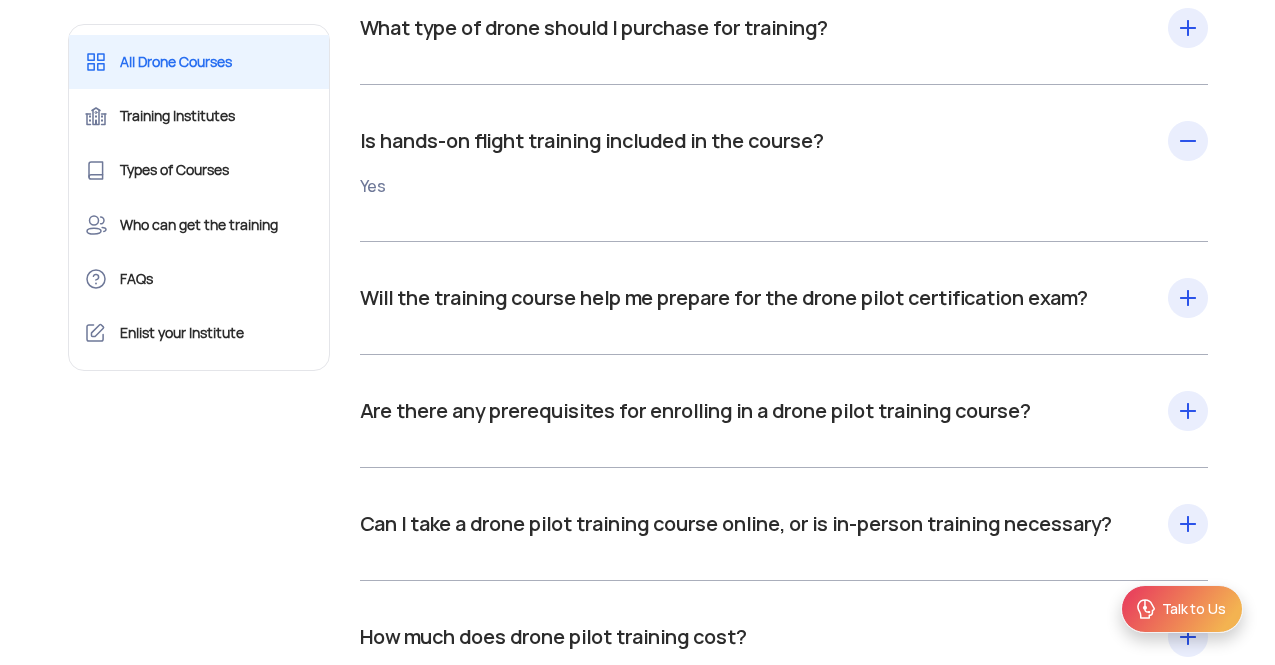 click on "Is hands-on flight training included in the course?  Yes" 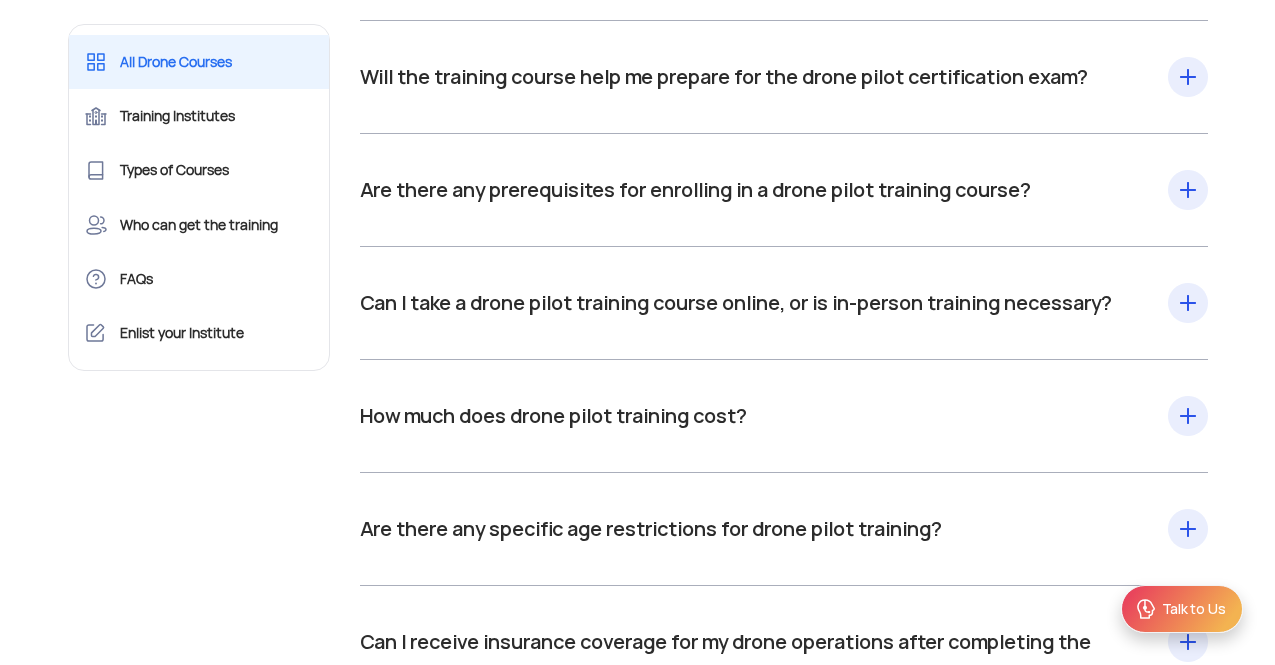 scroll, scrollTop: 21796, scrollLeft: 0, axis: vertical 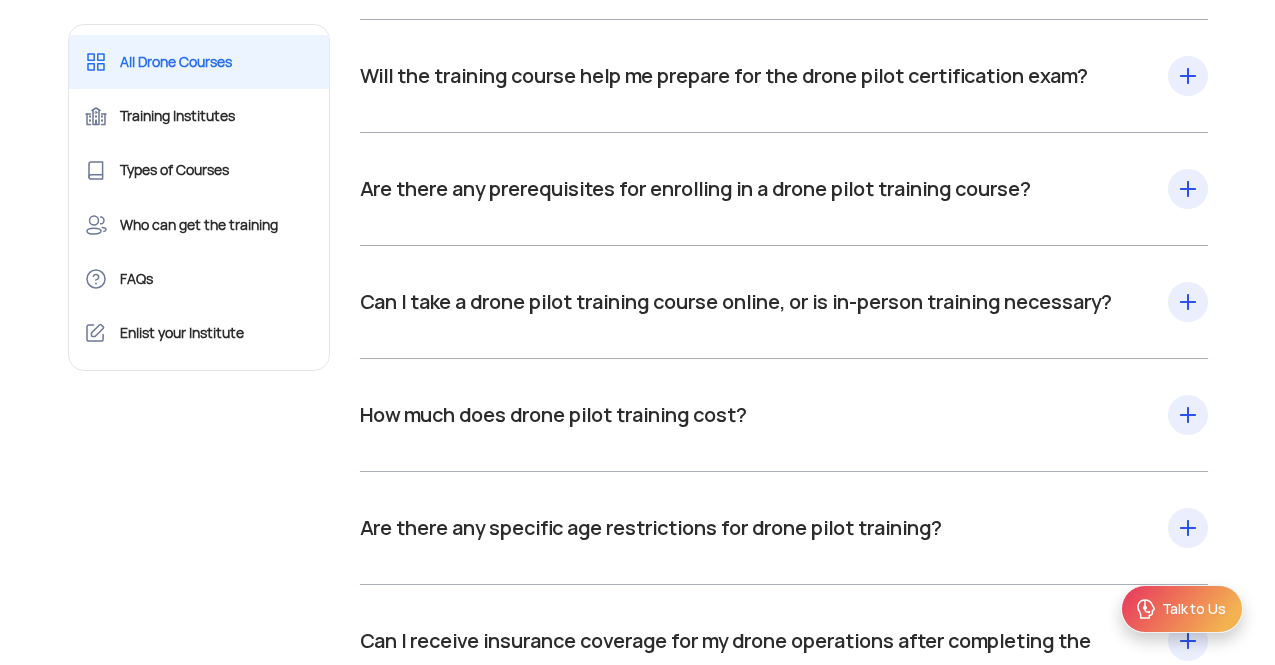 click on "Will the training course help me prepare for the drone pilot certification exam?  Yes. Most courses are aligned with Remote Pilot Certification by DGCA. However, some RPTOs can also have specialised training aimed at industry readiness, please check before enrolling." 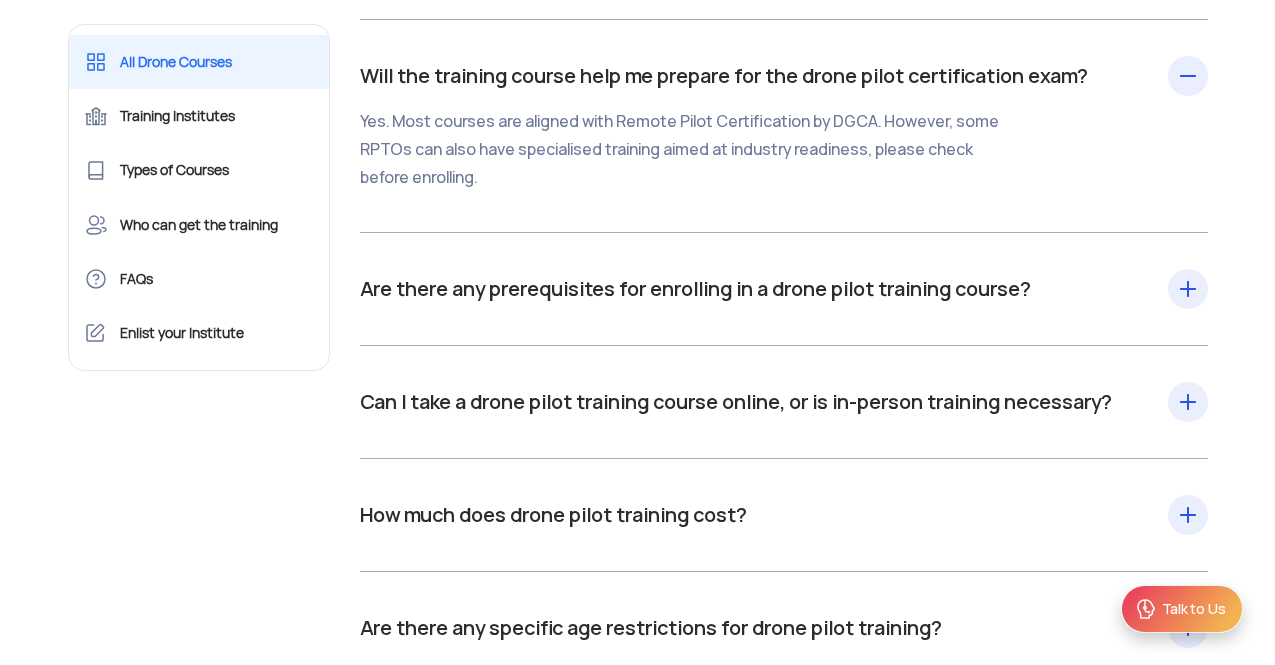 click on "Will the training course help me prepare for the drone pilot certification exam?  Yes. Most courses are aligned with Remote Pilot Certification by DGCA. However, some RPTOs can also have specialised training aimed at industry readiness, please check before enrolling." 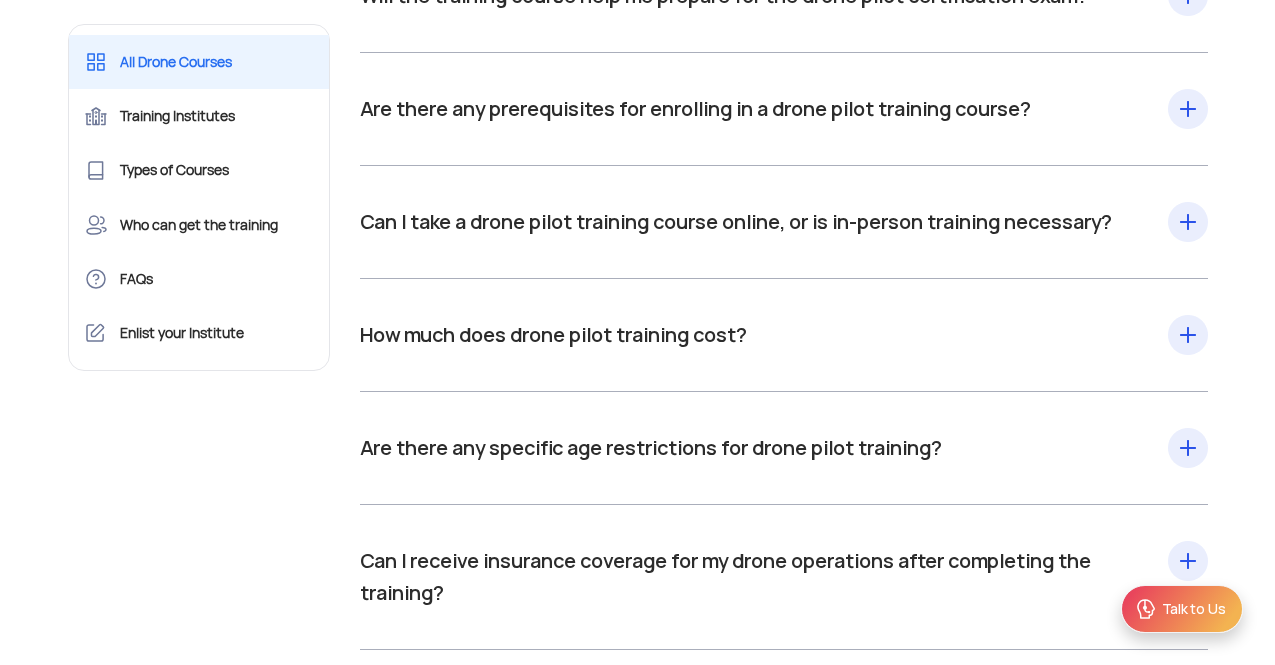 scroll, scrollTop: 21877, scrollLeft: 0, axis: vertical 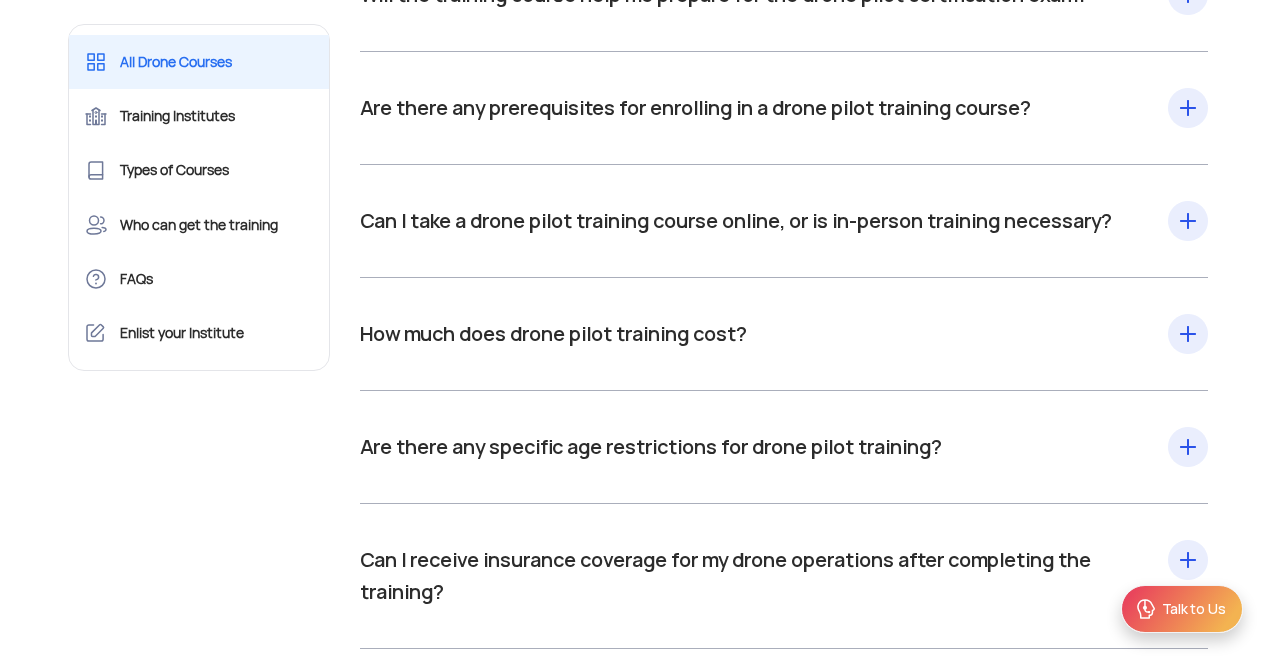 click on "Are there any prerequisites for enrolling in a drone pilot training course?  You need to be 18 years old and above, must have a minimum qualification as 10th pass or equivalent, Aadhar, PAN and a medical certificate." 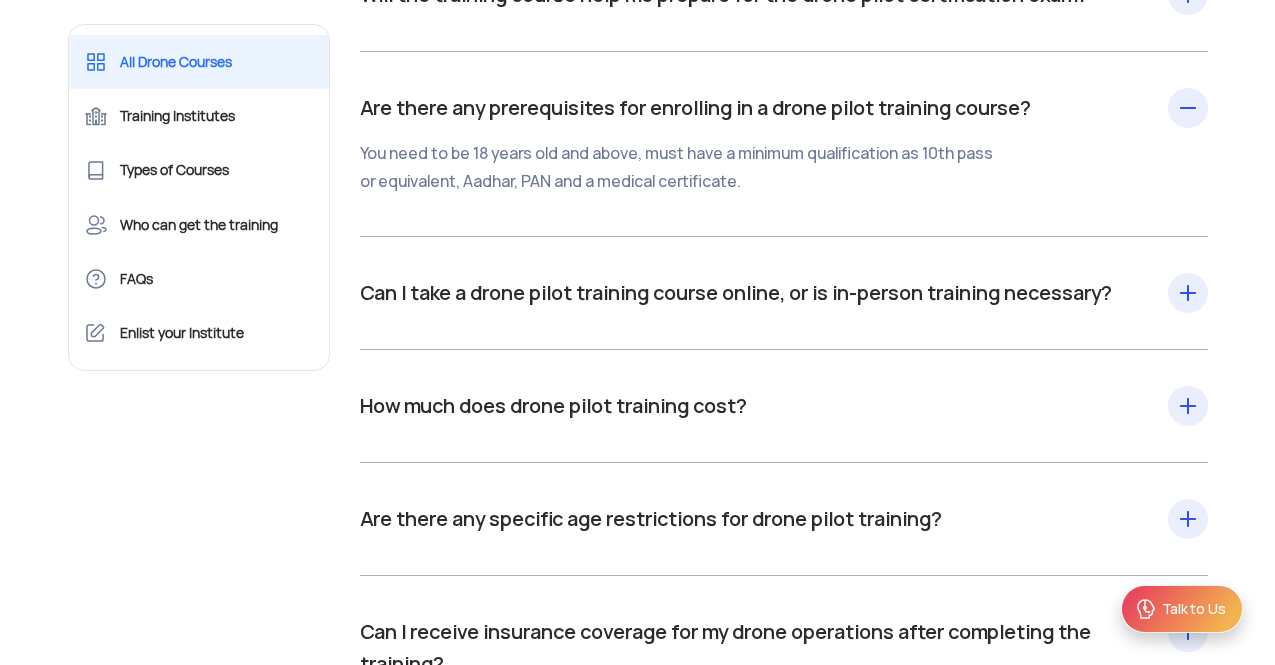 click on "Are there any prerequisites for enrolling in a drone pilot training course?  You need to be 18 years old and above, must have a minimum qualification as 10th pass or equivalent, Aadhar, PAN and a medical certificate." 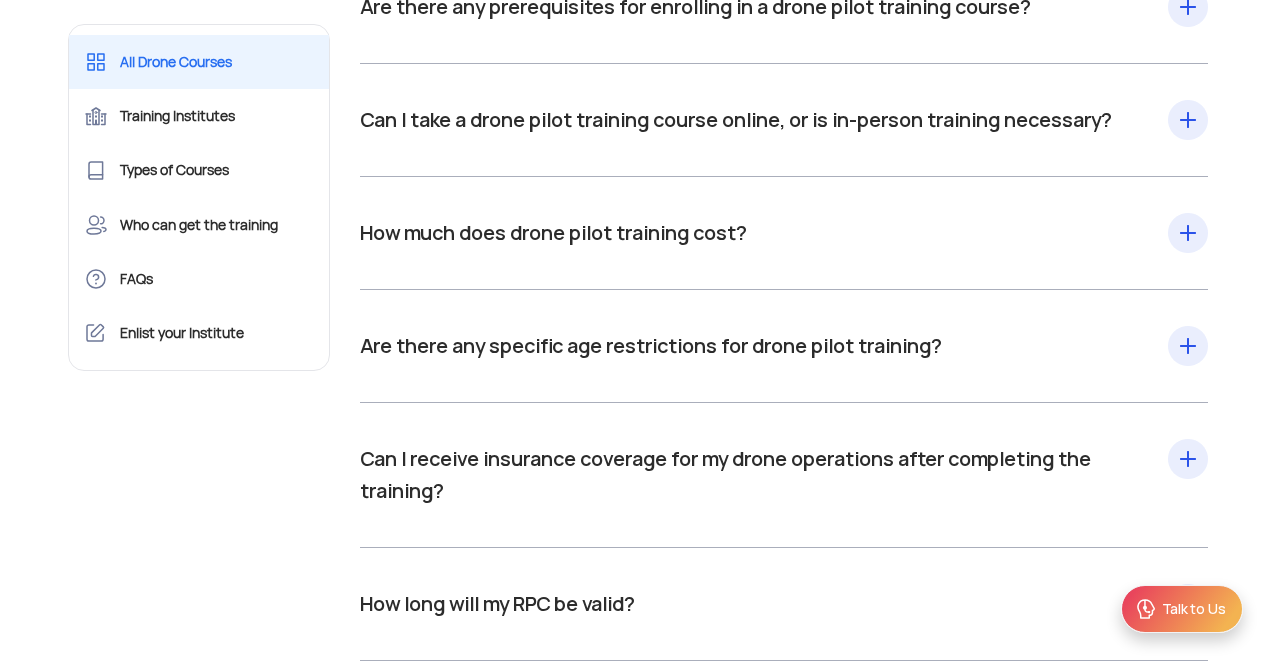 scroll, scrollTop: 21978, scrollLeft: 0, axis: vertical 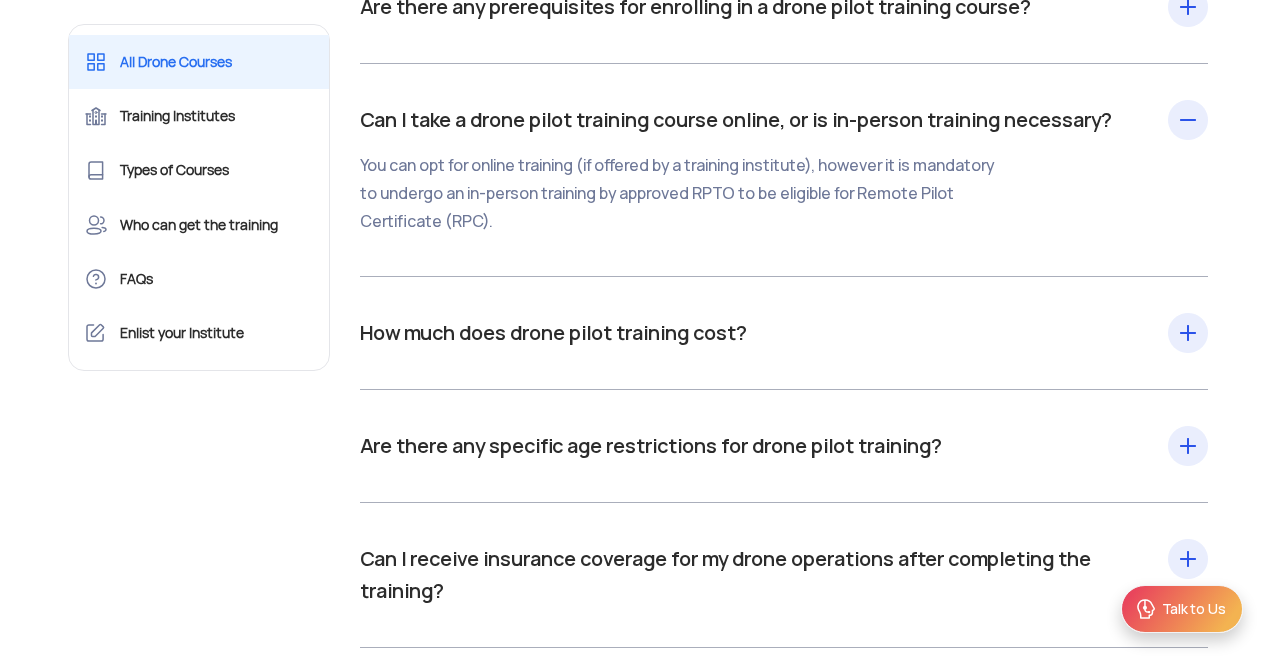 click on "Can I take a drone pilot training course online, or is in-person training necessary?  You can opt for online training (if offered by a training institute), however it is mandatory to undergo an in-person training by approved RPTO to be eligible for Remote Pilot Certificate (RPC)." 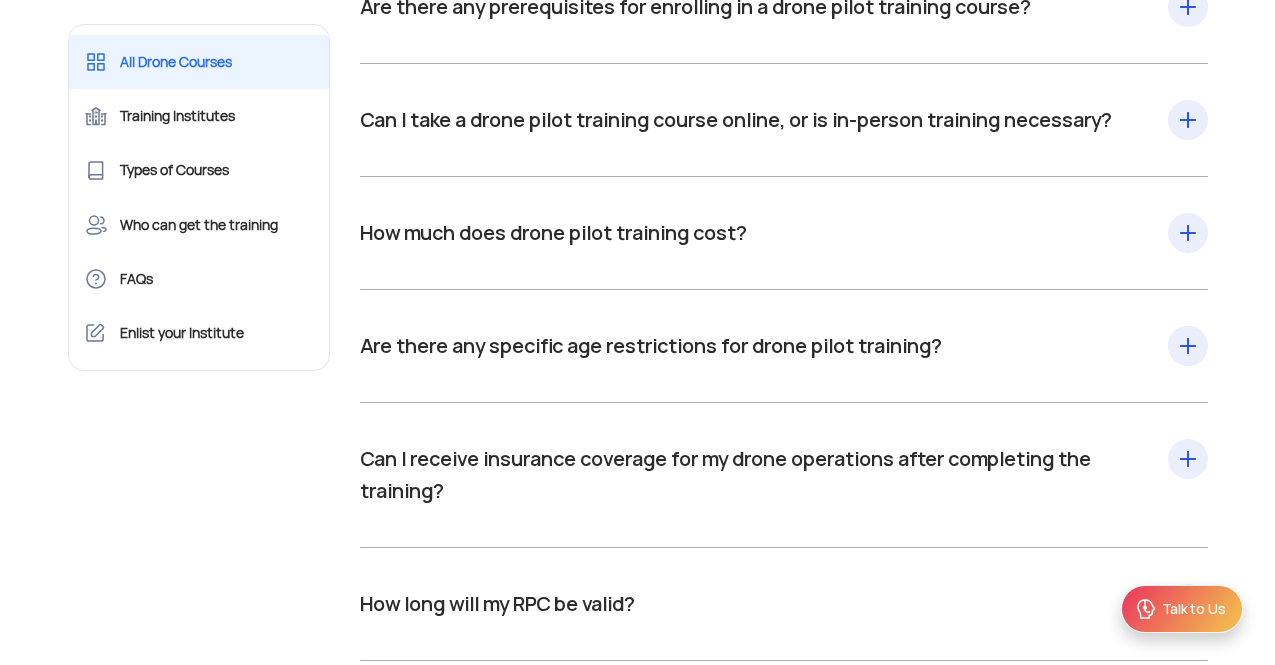 click on "How much does drone pilot training cost?  Drone pilot training costs 30000 INR and above depending on the course structure." 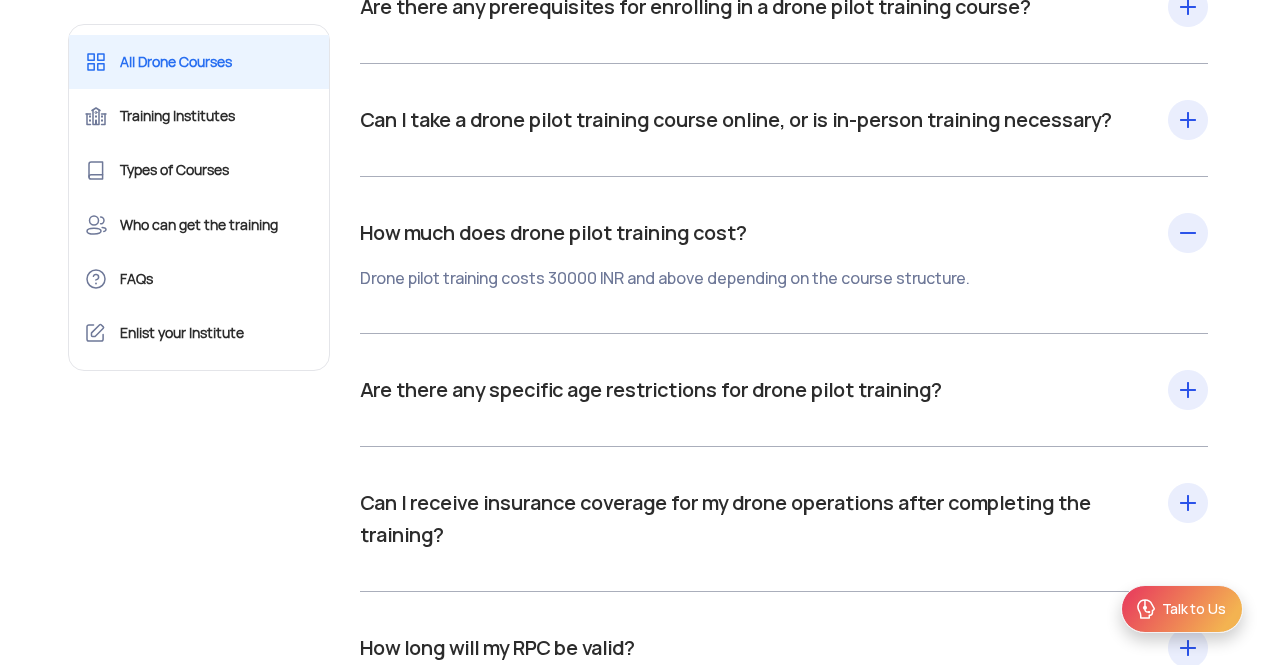 click on "How much does drone pilot training cost?  Drone pilot training costs 30000 INR and above depending on the course structure." 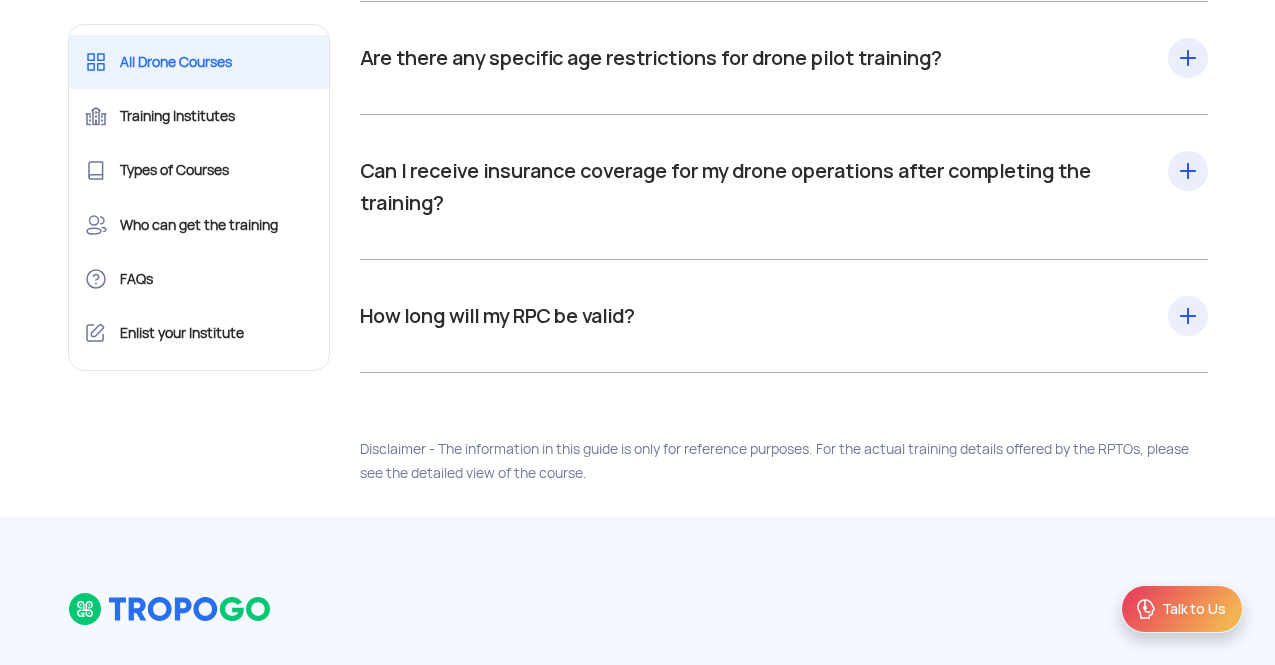 scroll, scrollTop: 22290, scrollLeft: 0, axis: vertical 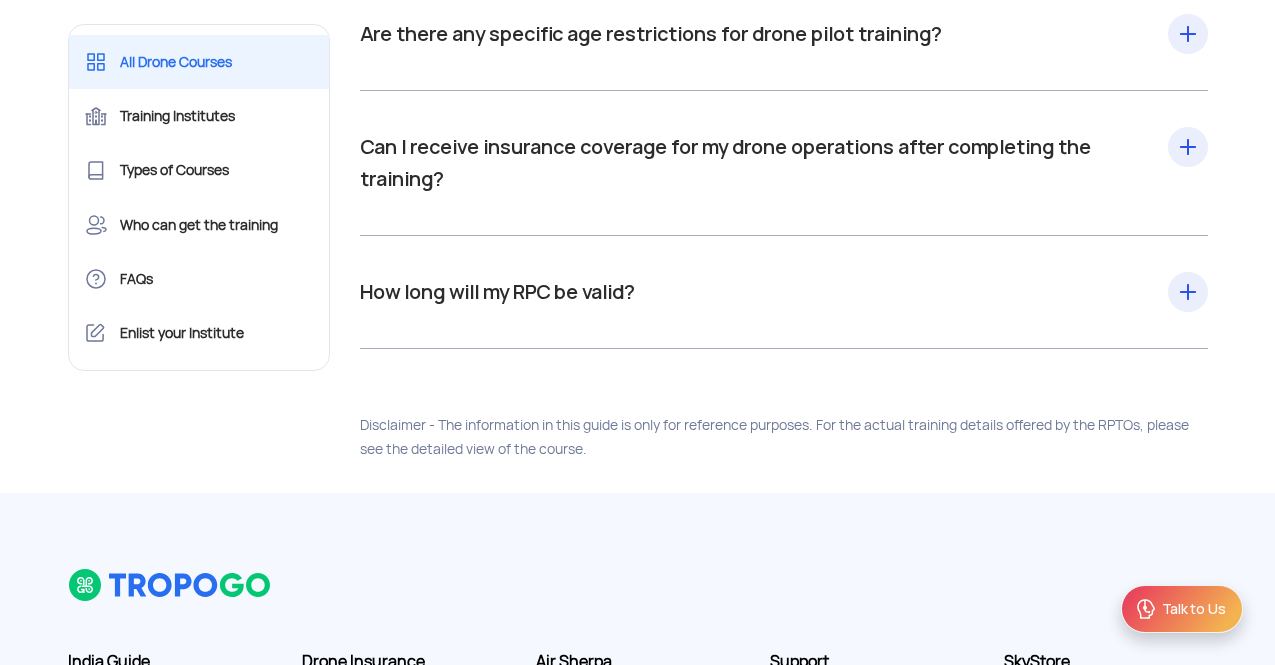 click on "How long will my RPC be valid?  As per DGCA guidelines, a Remote Pilot Certificate (RPC) is valid for 10 years from the date of issue." 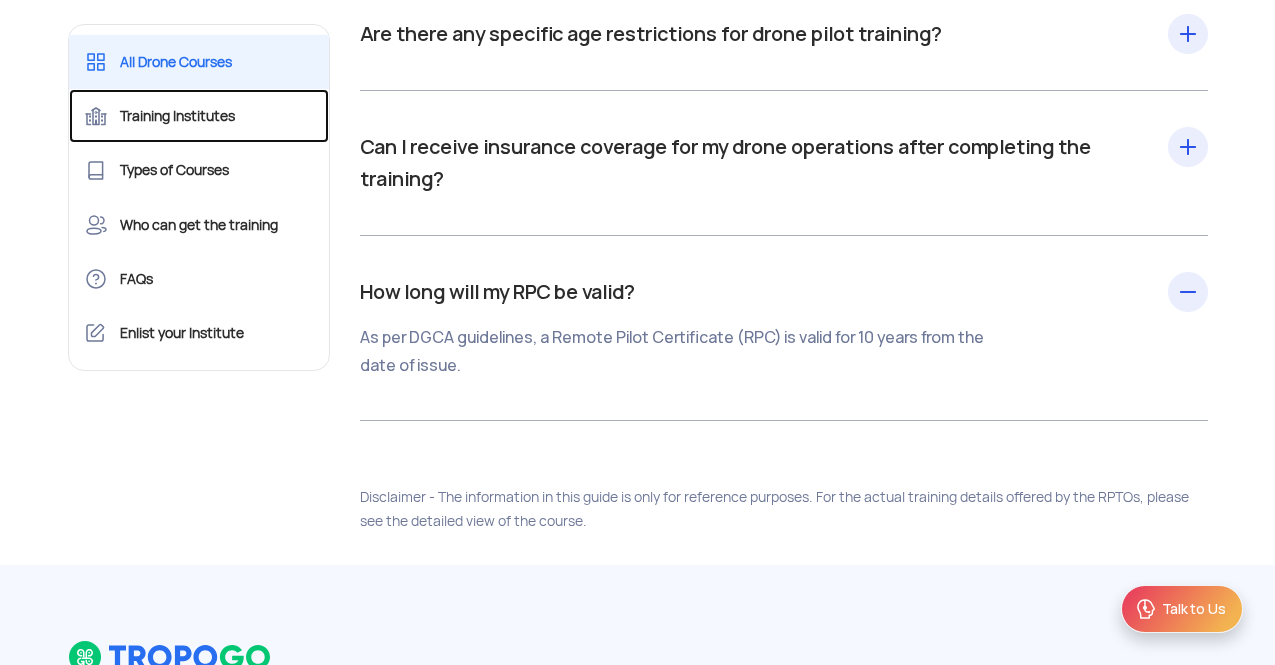 drag, startPoint x: 852, startPoint y: 401, endPoint x: 217, endPoint y: 111, distance: 698.0867 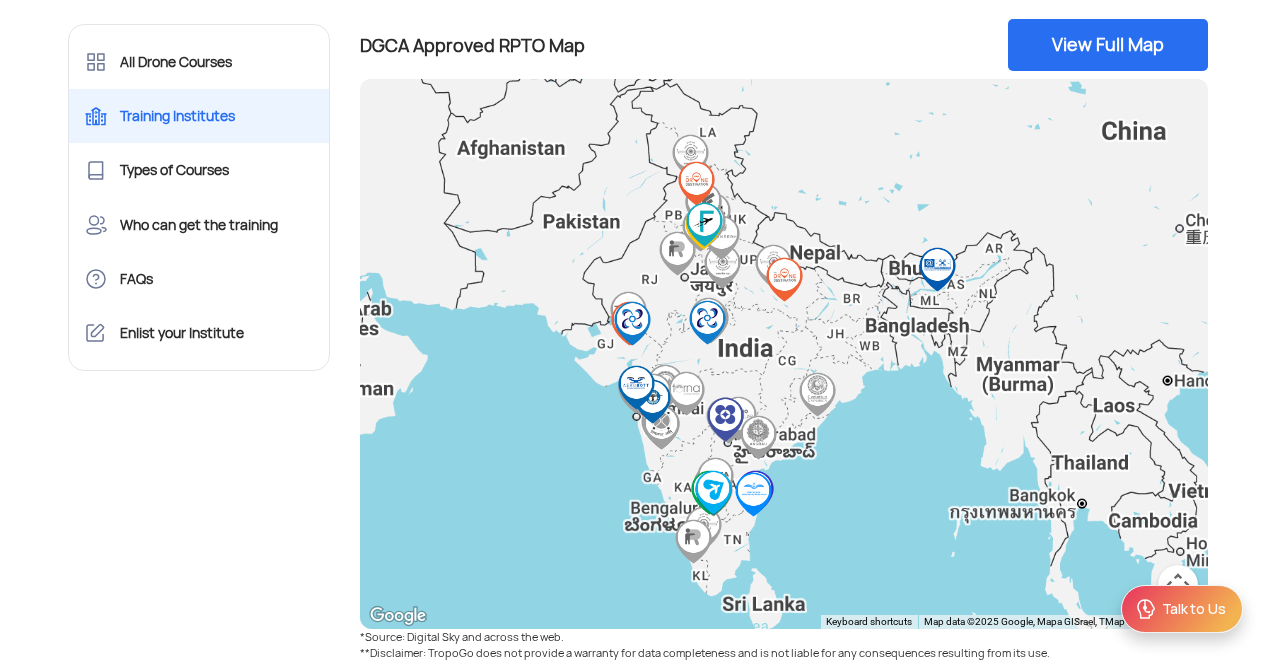 scroll, scrollTop: 1100, scrollLeft: 0, axis: vertical 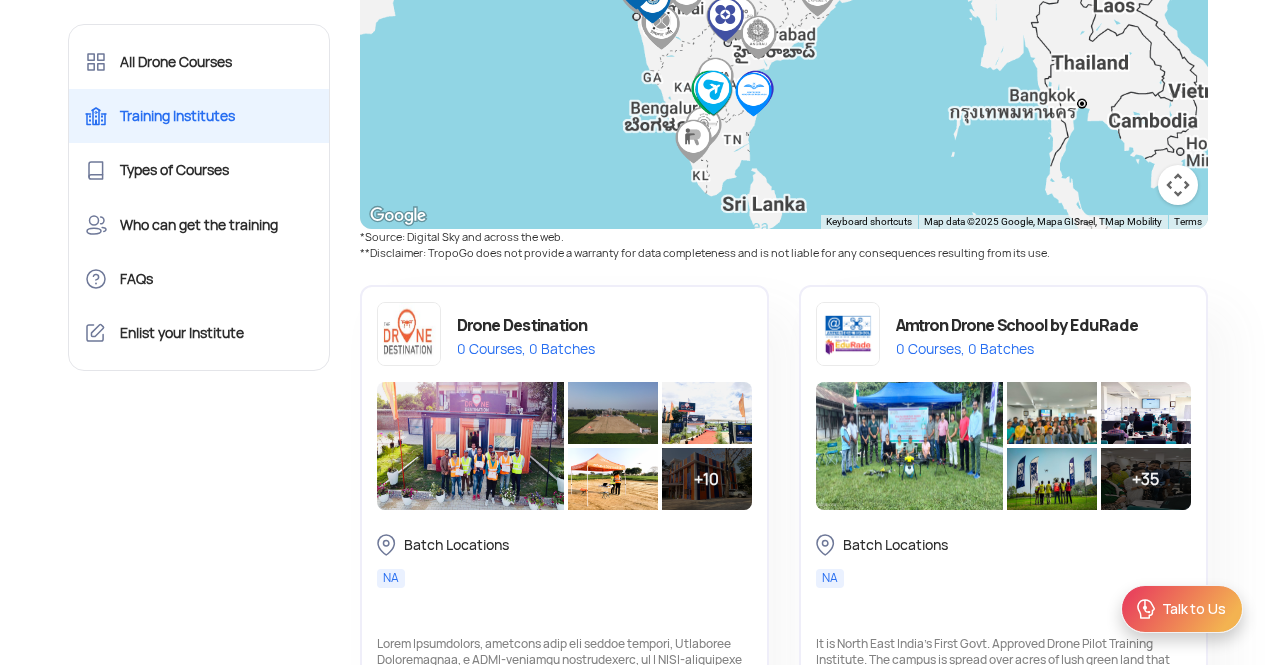 click on "To navigate, press the arrow keys." 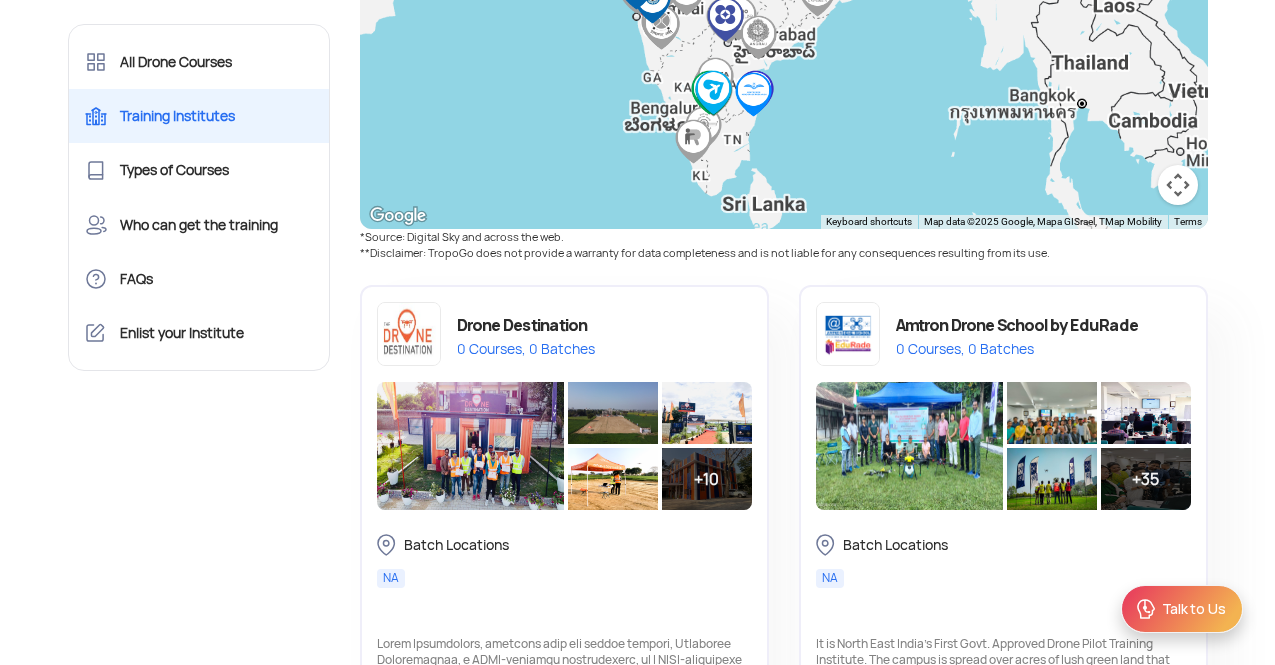click 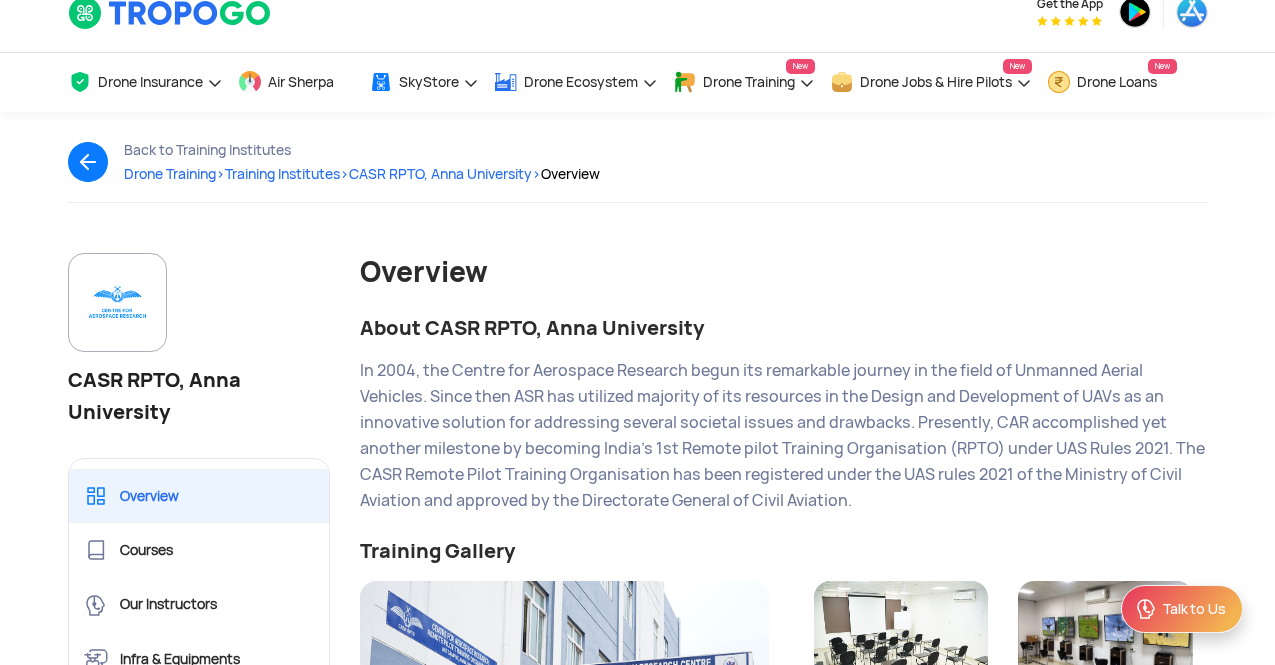 scroll, scrollTop: 0, scrollLeft: 0, axis: both 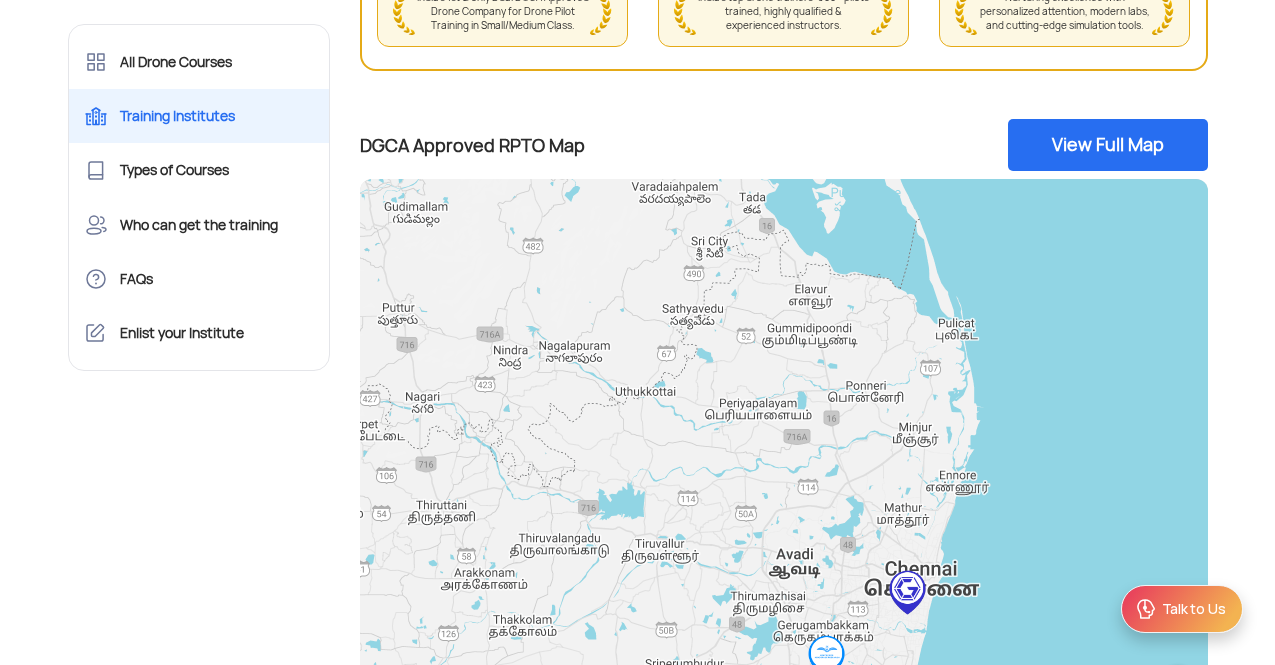 click 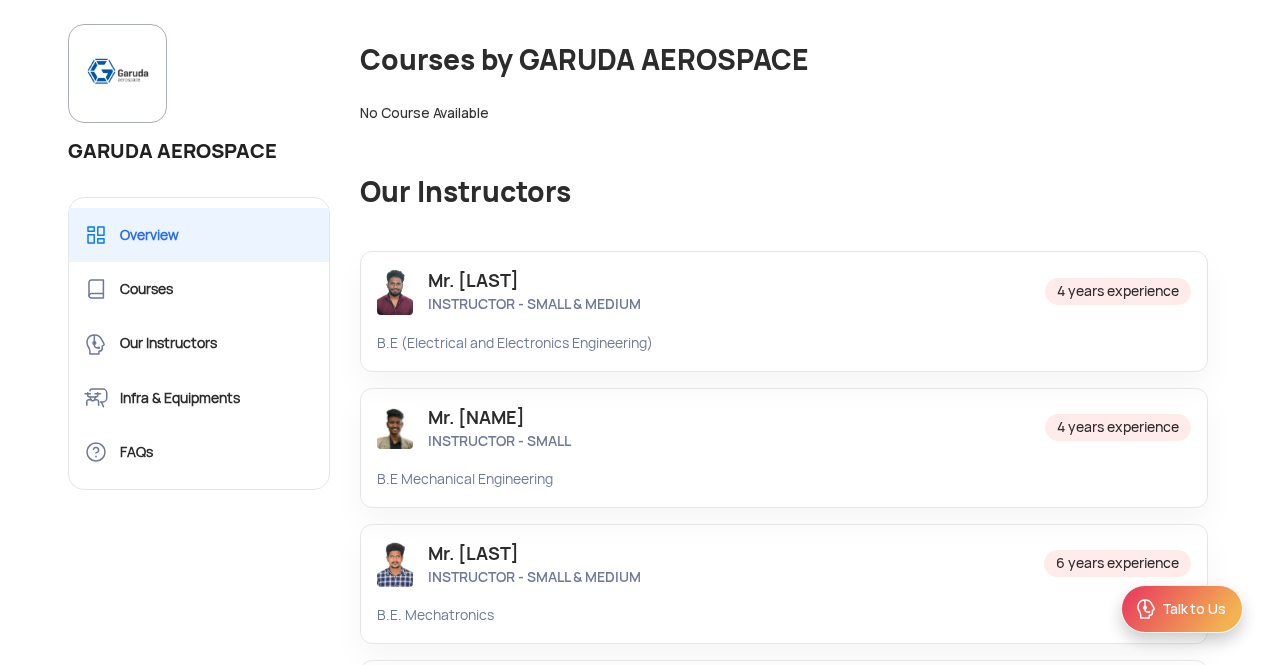 scroll, scrollTop: 1100, scrollLeft: 0, axis: vertical 